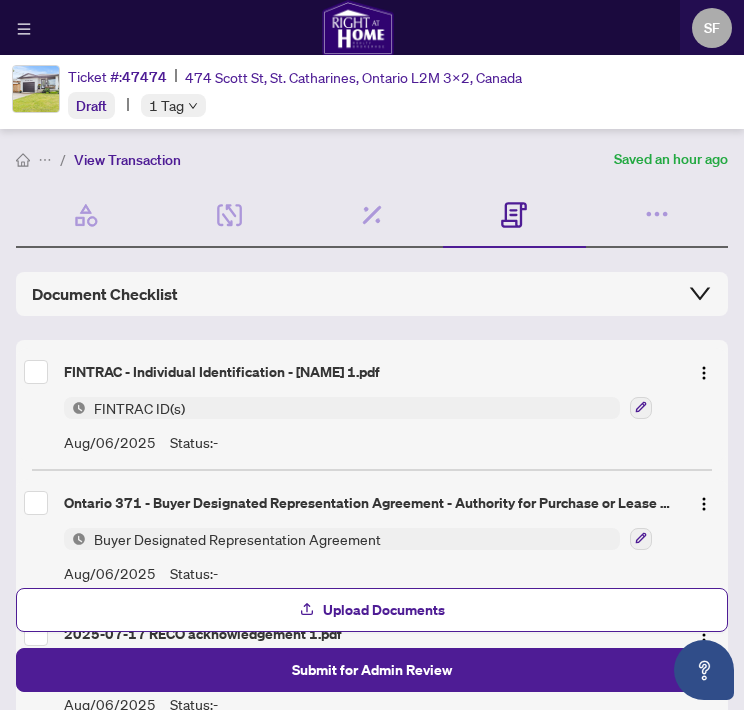 scroll, scrollTop: 0, scrollLeft: 0, axis: both 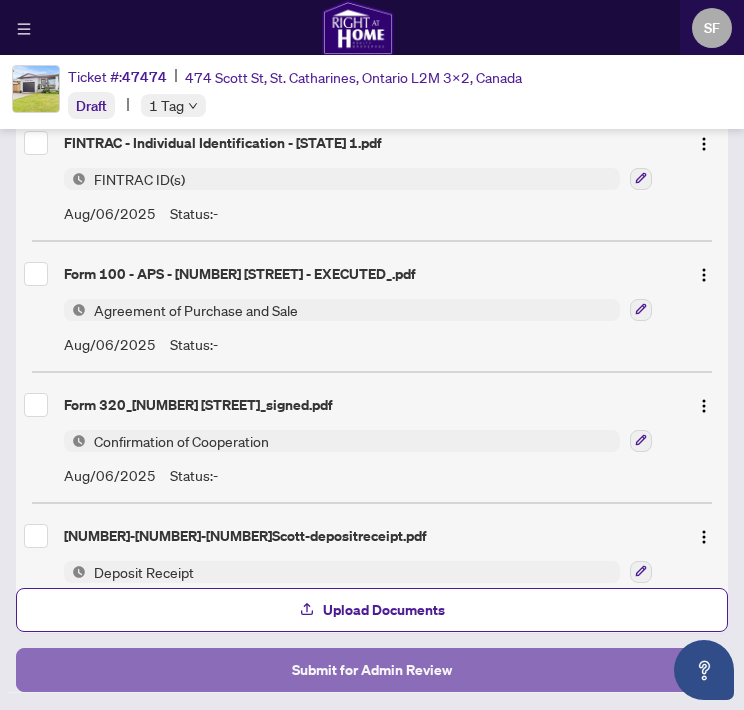click on "Submit for Admin Review" at bounding box center [372, 670] 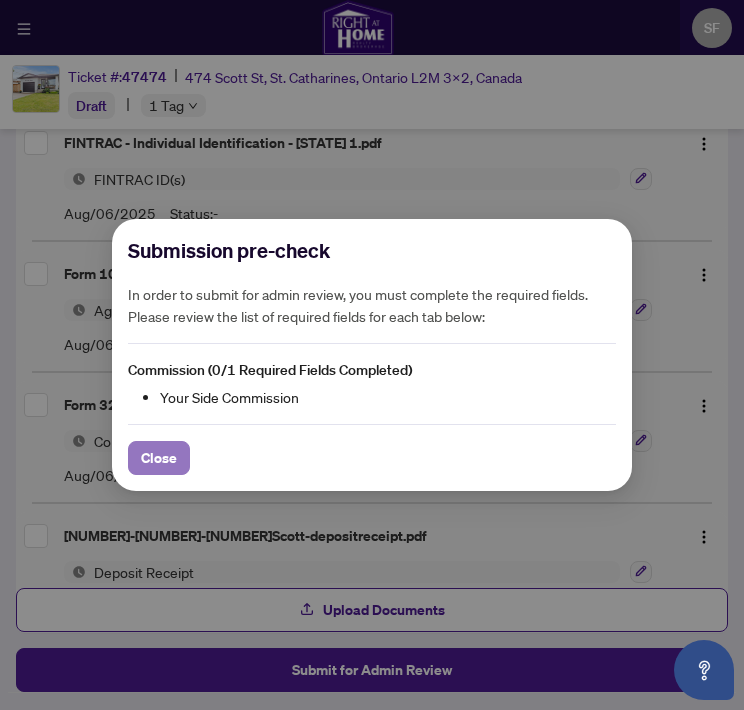 click on "Close" at bounding box center [159, 458] 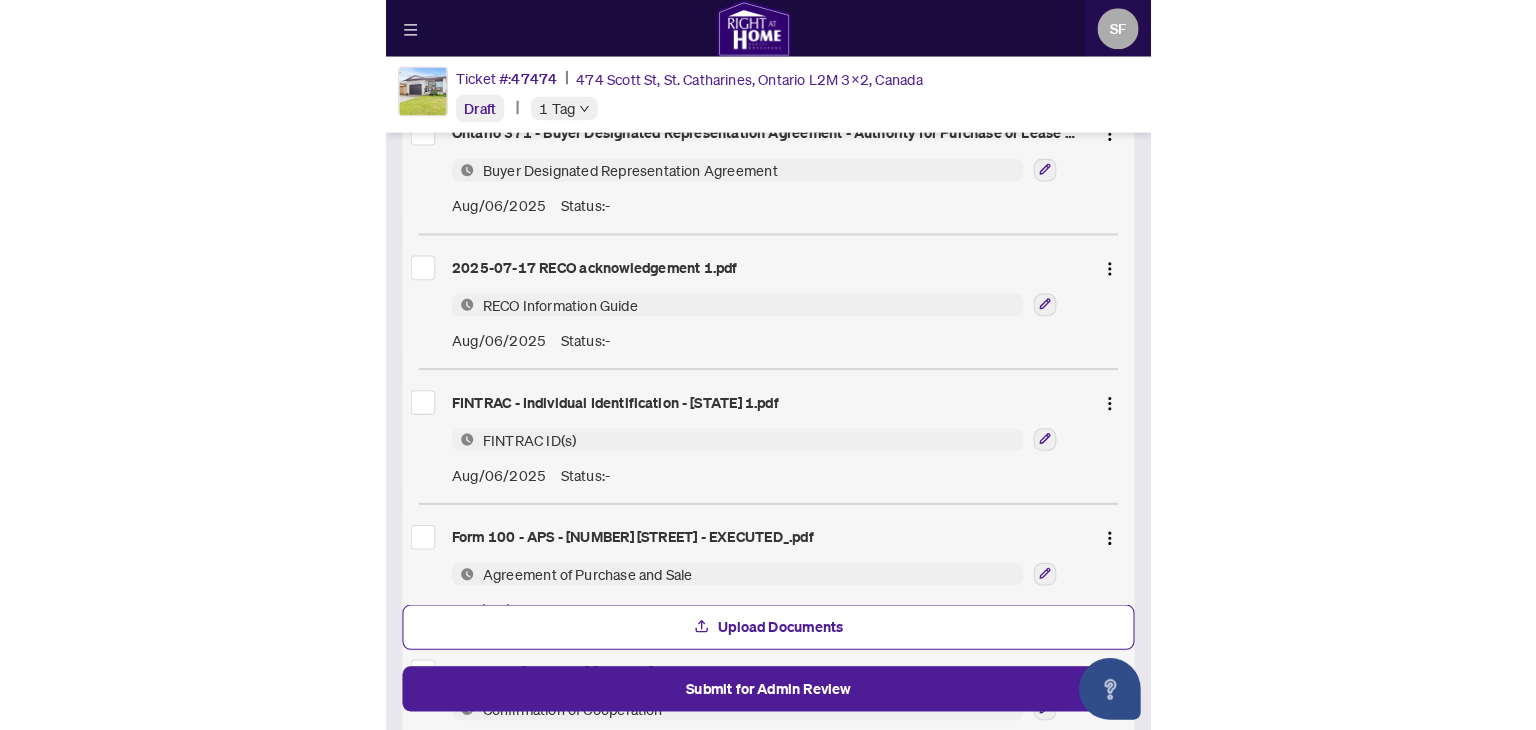 scroll, scrollTop: 0, scrollLeft: 0, axis: both 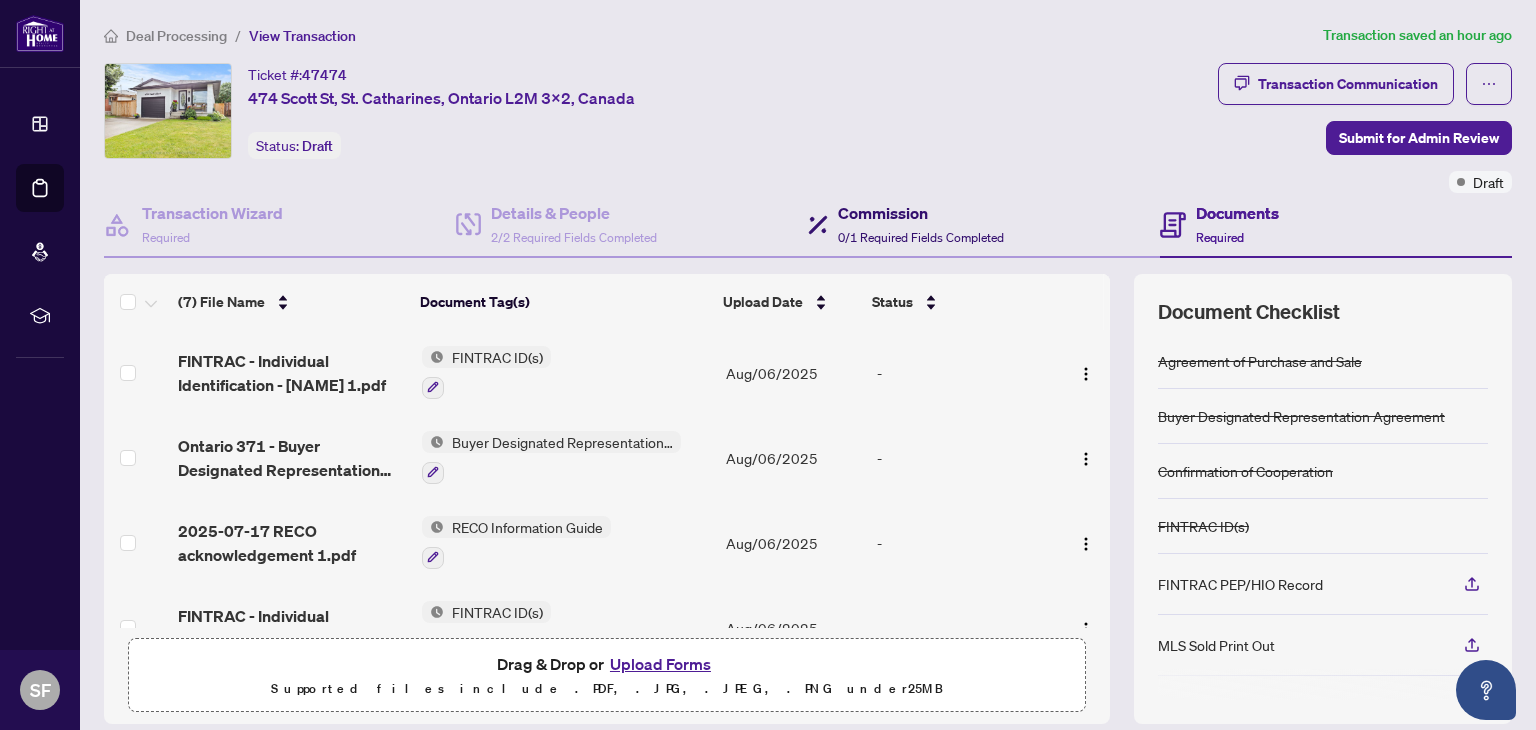 click on "0/1 Required Fields Completed" at bounding box center (921, 237) 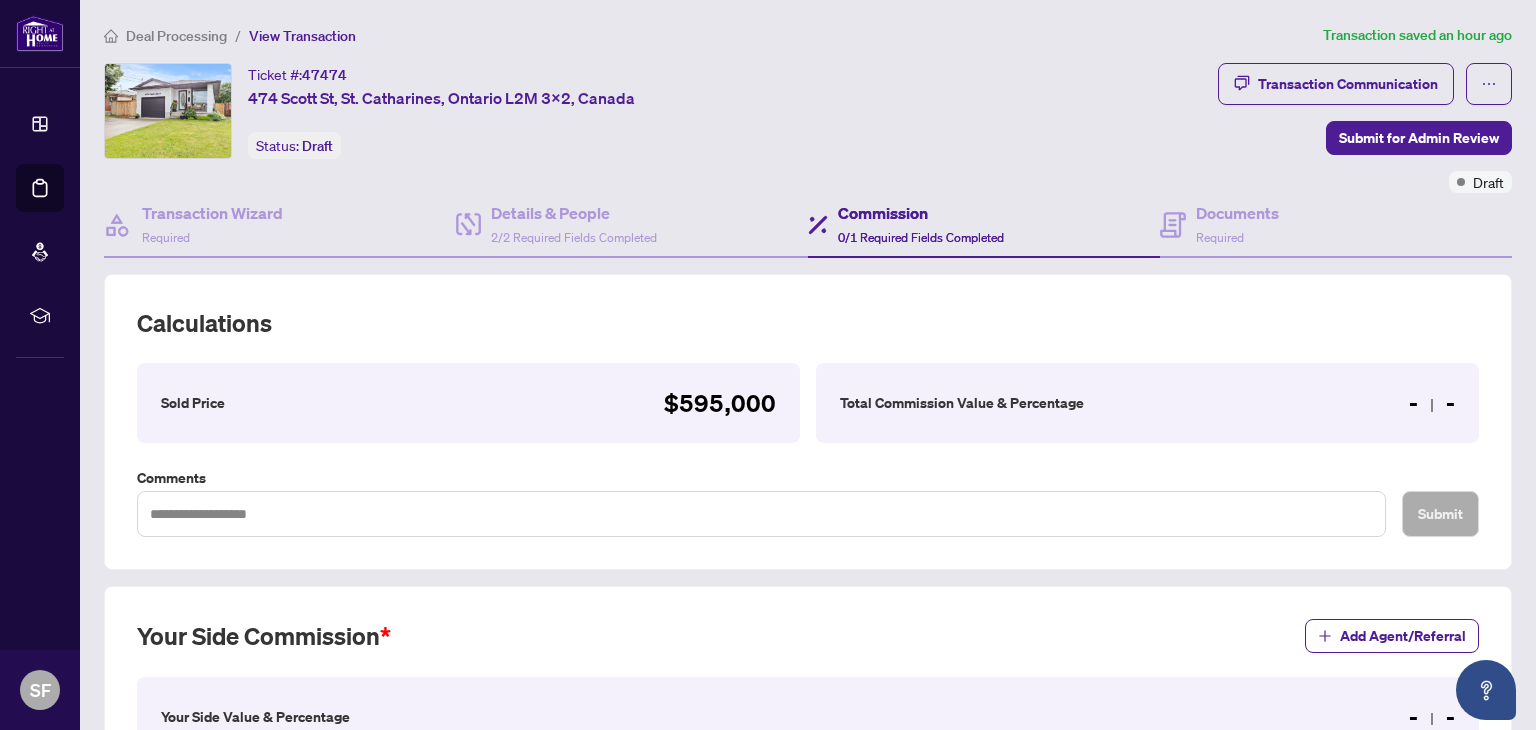 click on "-     -" at bounding box center [1432, 403] 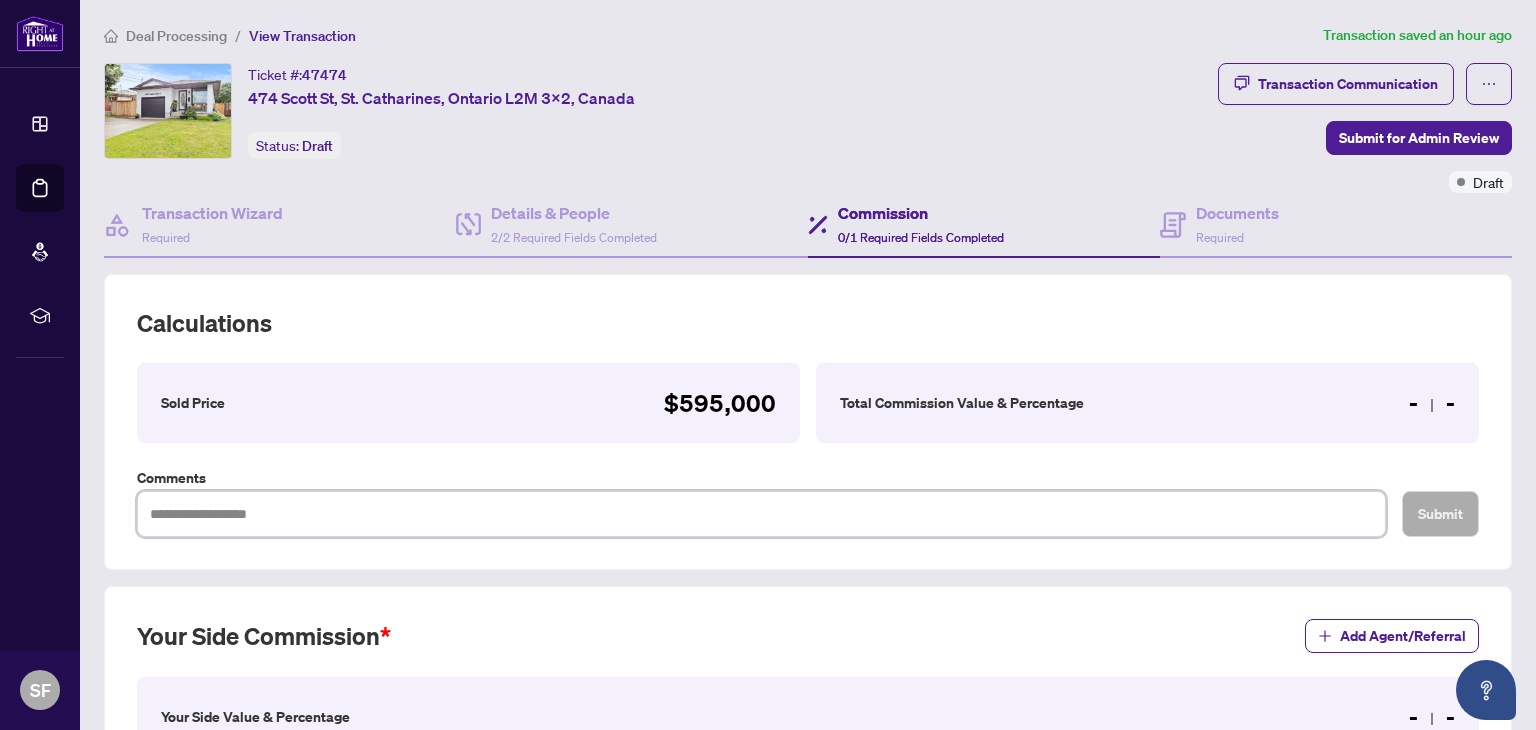 click at bounding box center (761, 514) 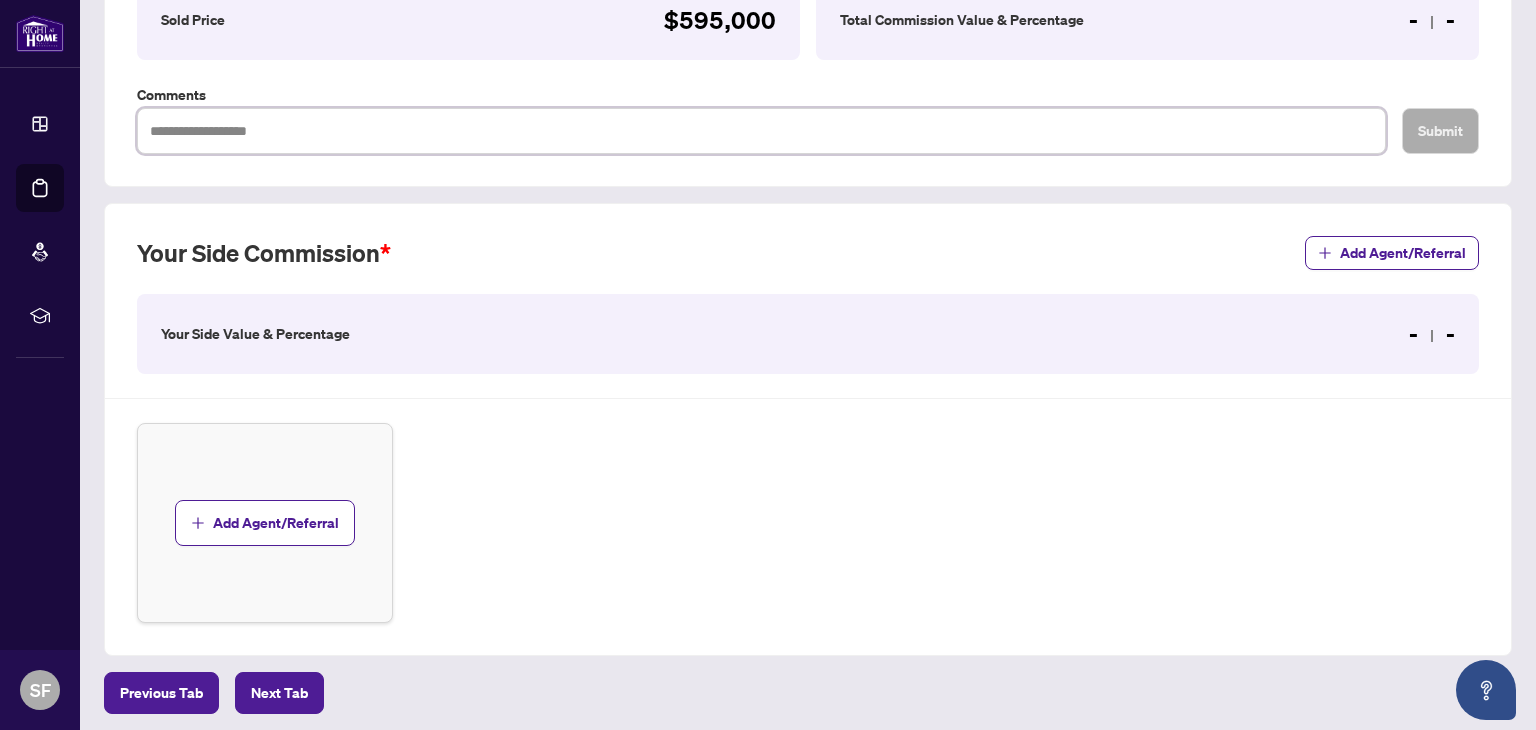 scroll, scrollTop: 456, scrollLeft: 0, axis: vertical 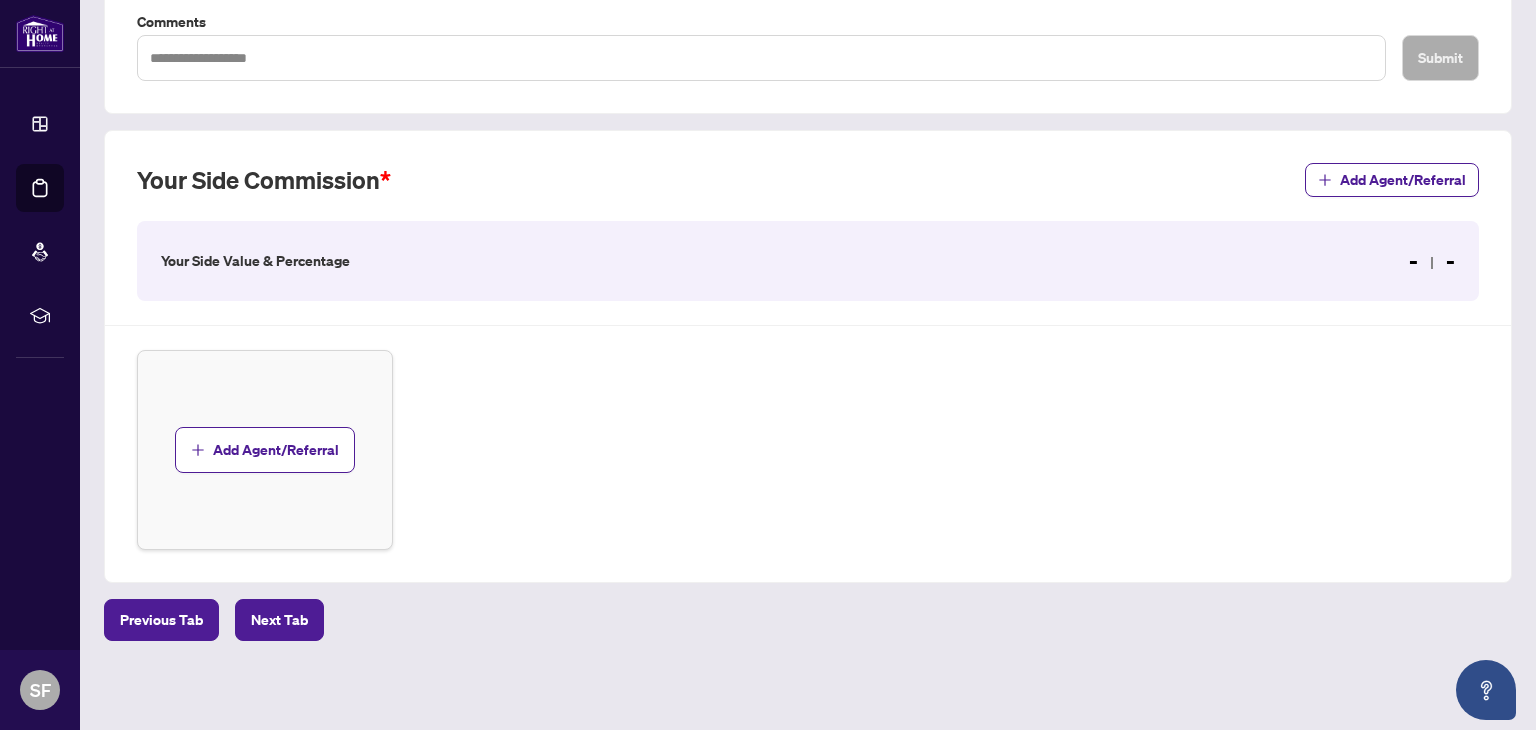 click on "Your Side Value & Percentage" at bounding box center (255, 261) 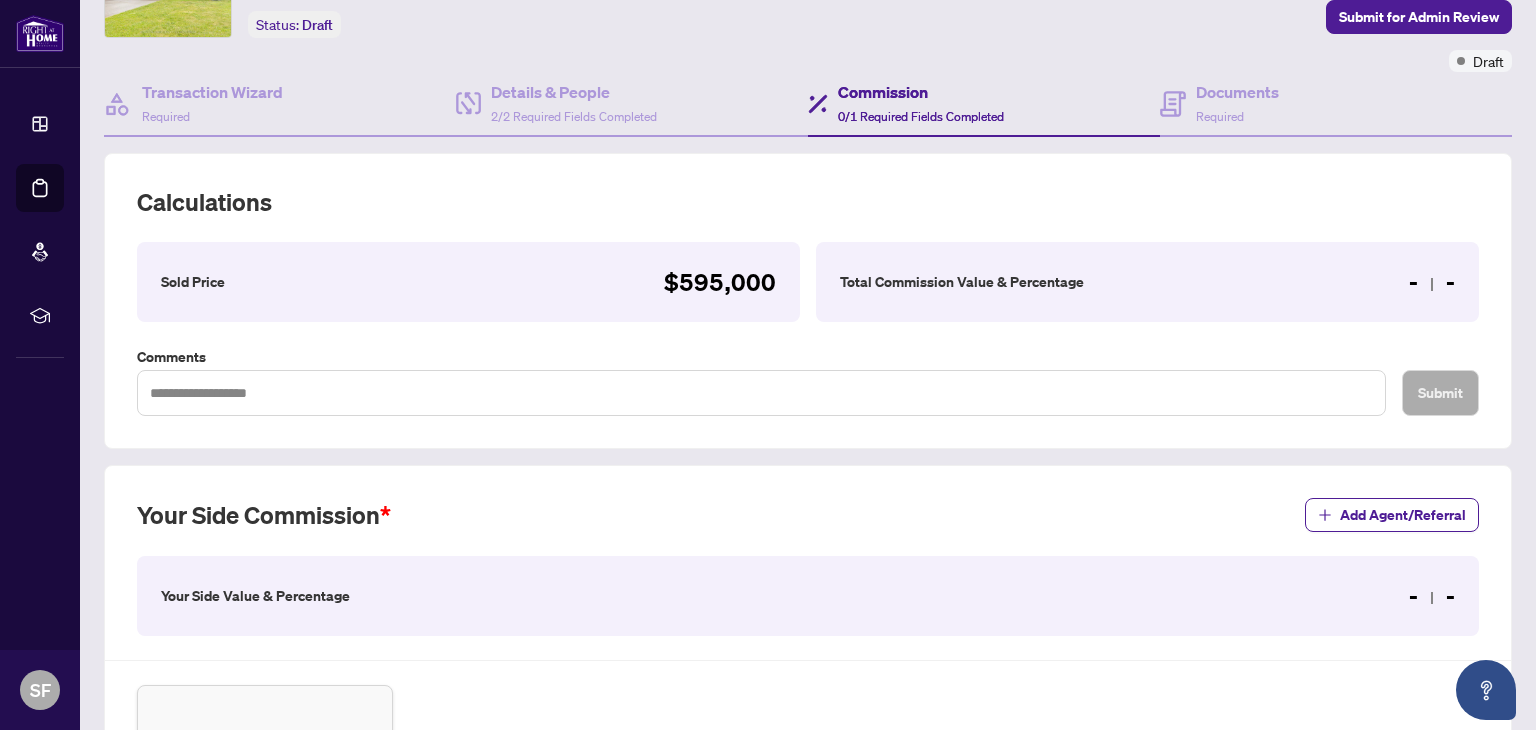 scroll, scrollTop: 0, scrollLeft: 0, axis: both 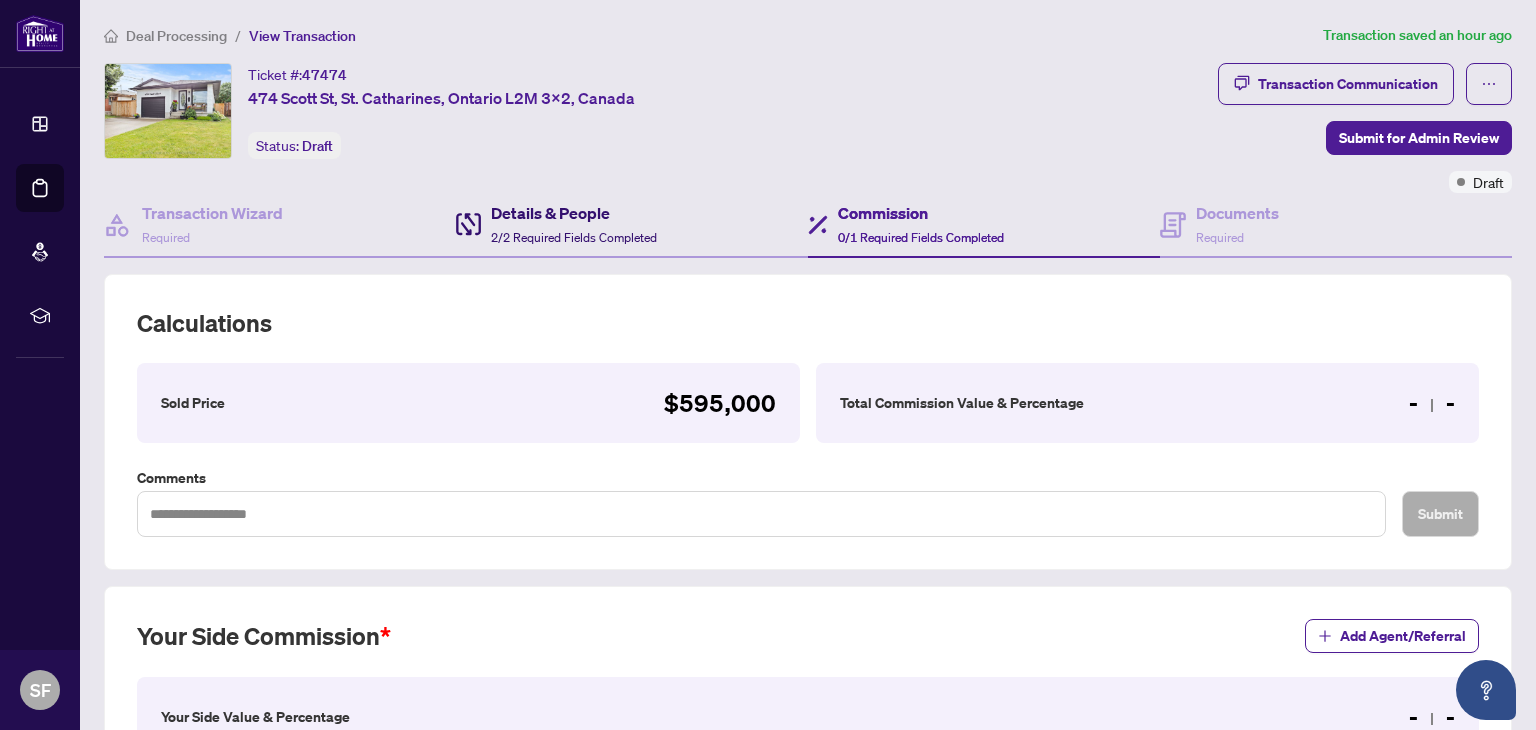 click on "Details & People" at bounding box center [574, 213] 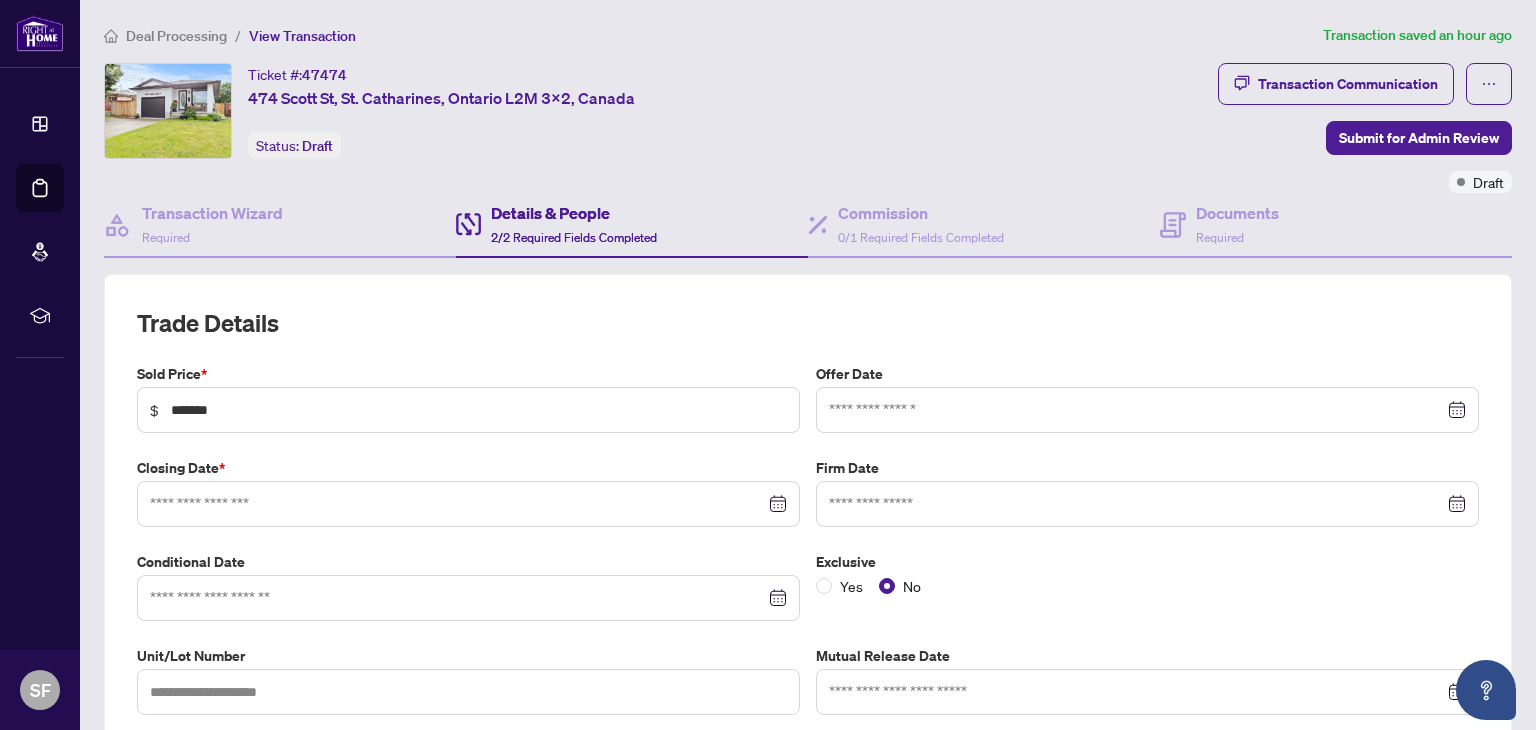 type on "**********" 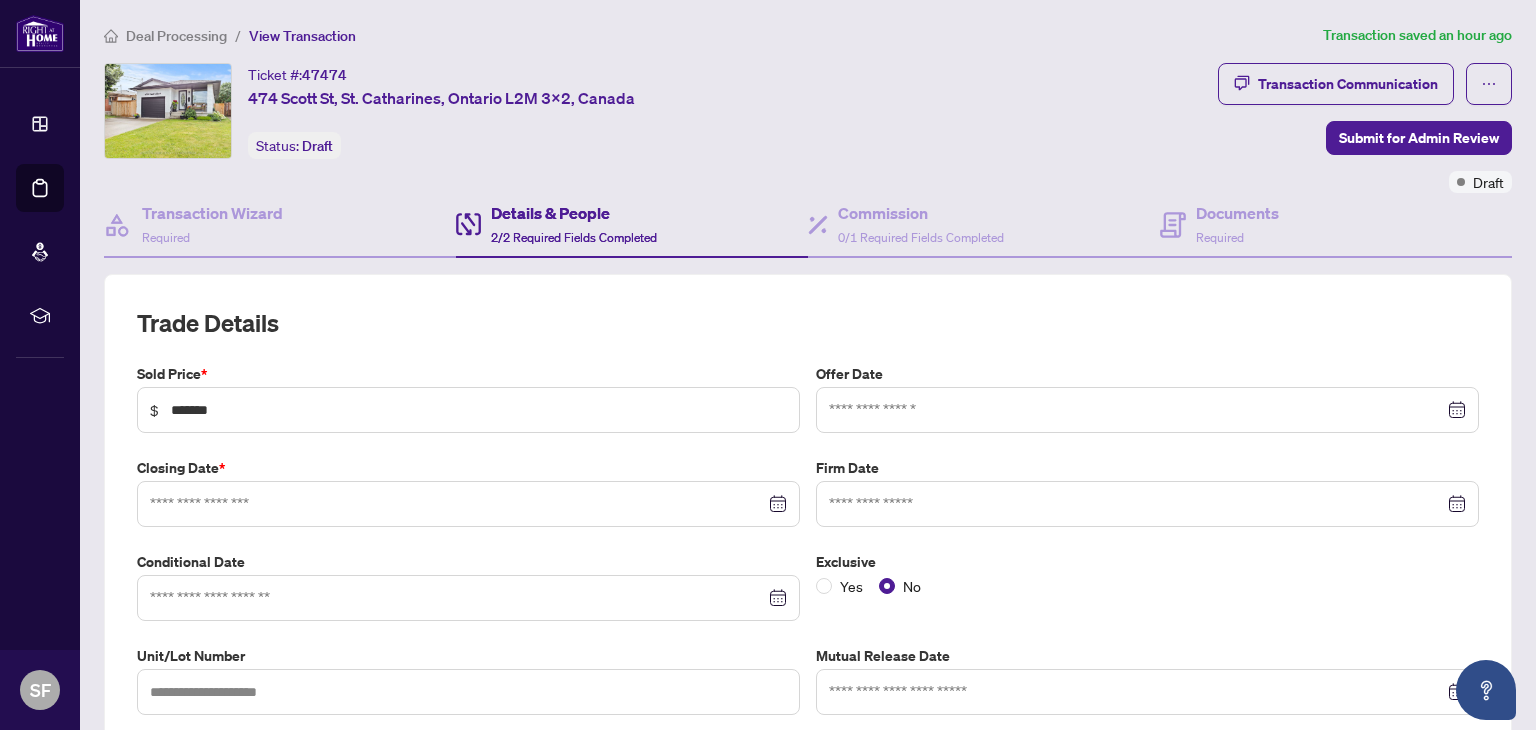 type on "**********" 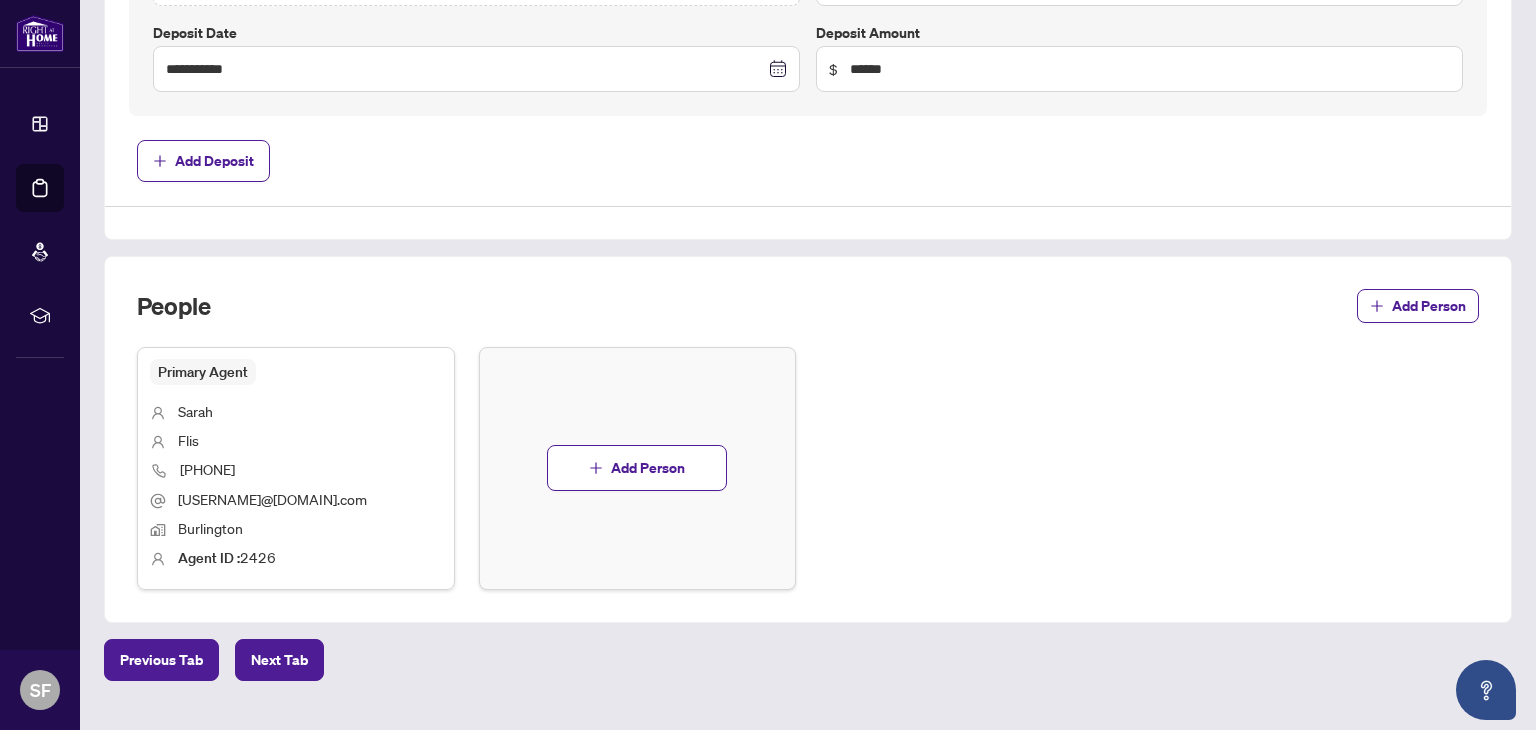scroll, scrollTop: 976, scrollLeft: 0, axis: vertical 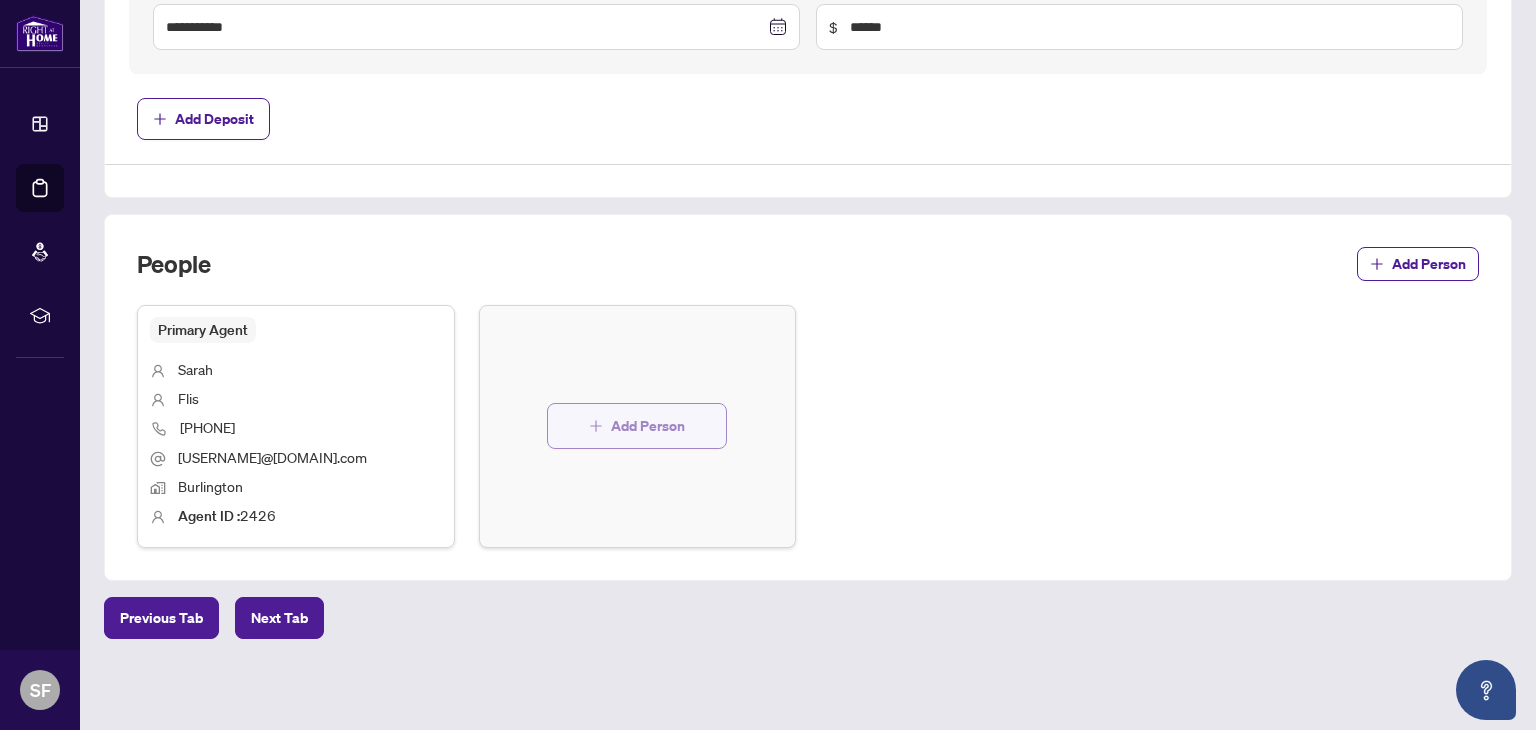 click on "Add Person" at bounding box center (637, 426) 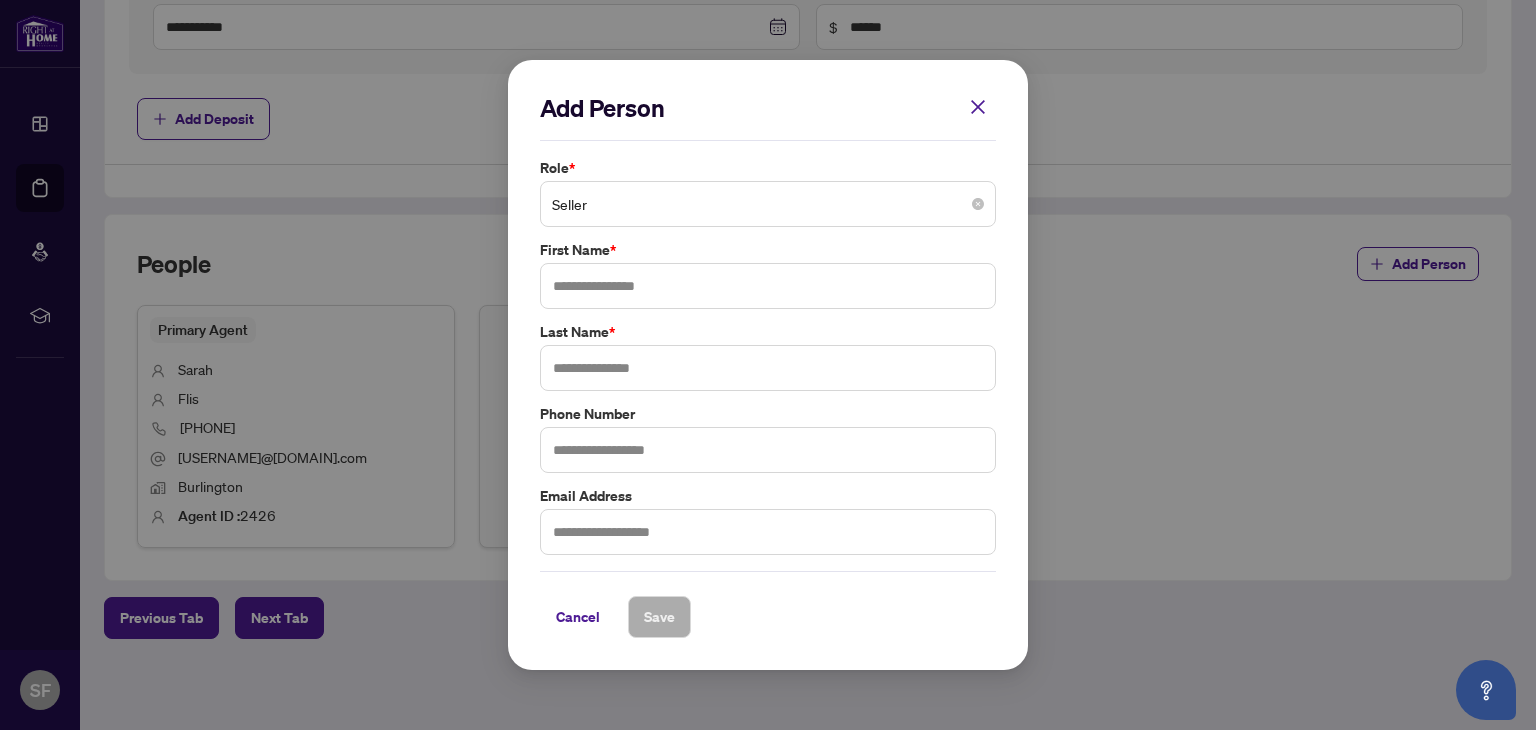 click on "Seller" at bounding box center [768, 204] 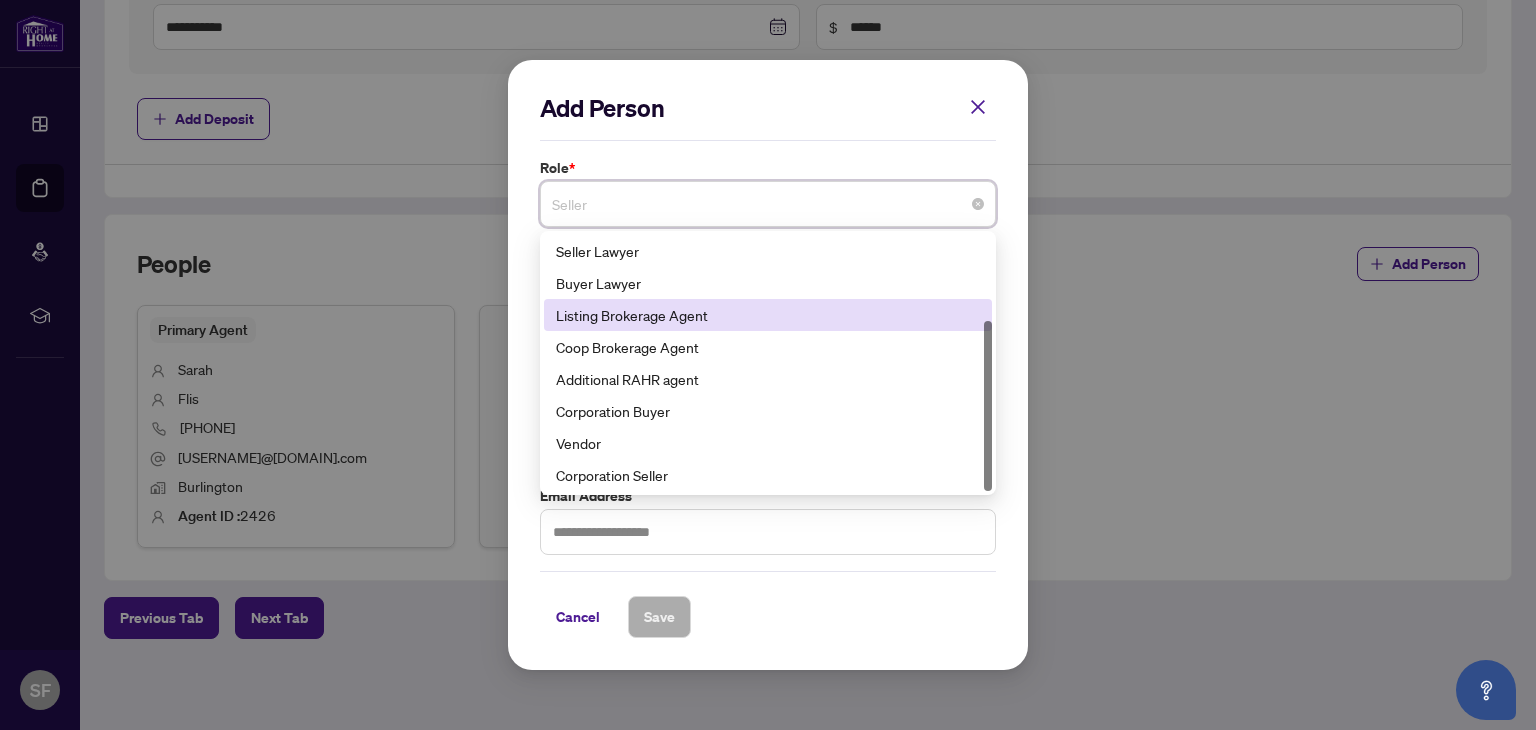 scroll, scrollTop: 128, scrollLeft: 0, axis: vertical 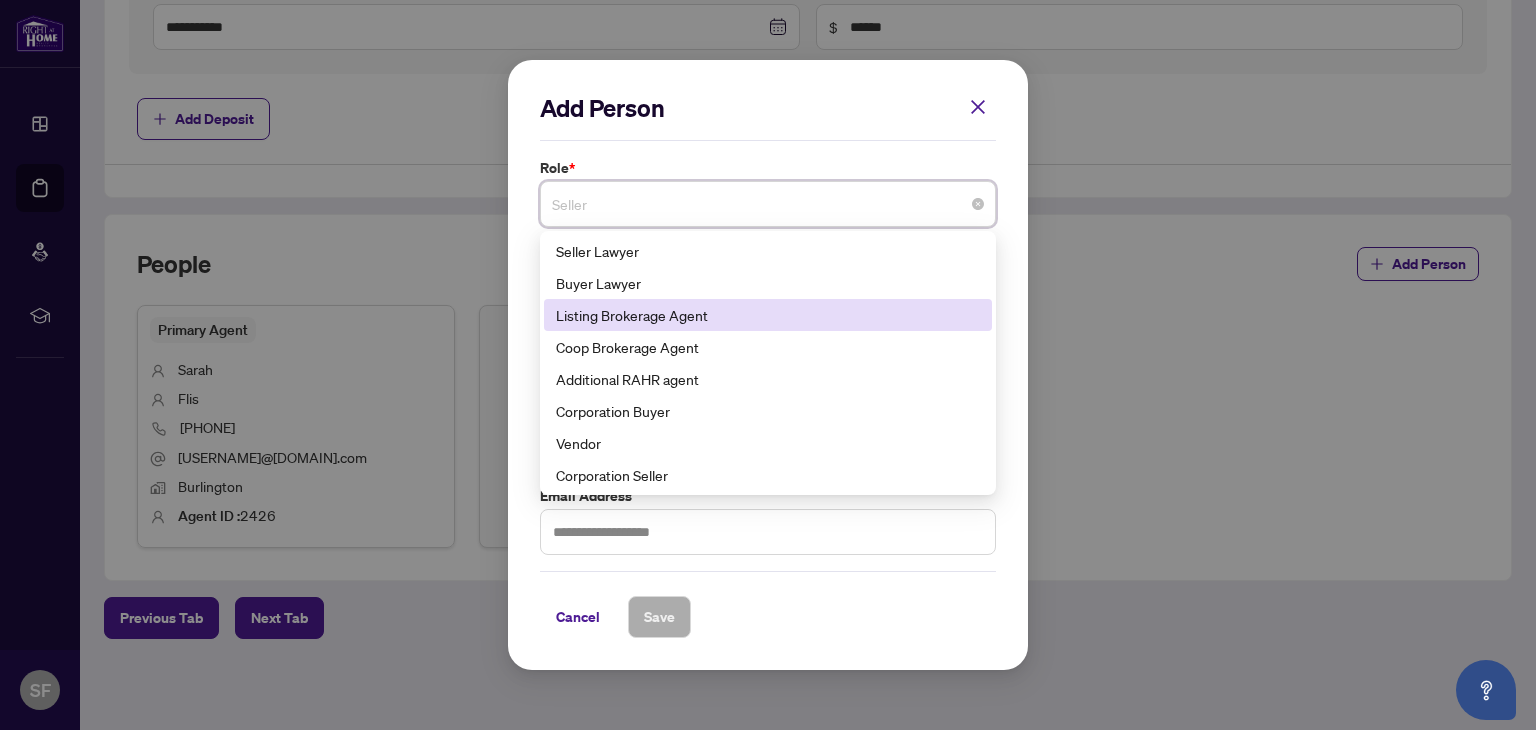 click on "Listing Brokerage Agent" at bounding box center (768, 315) 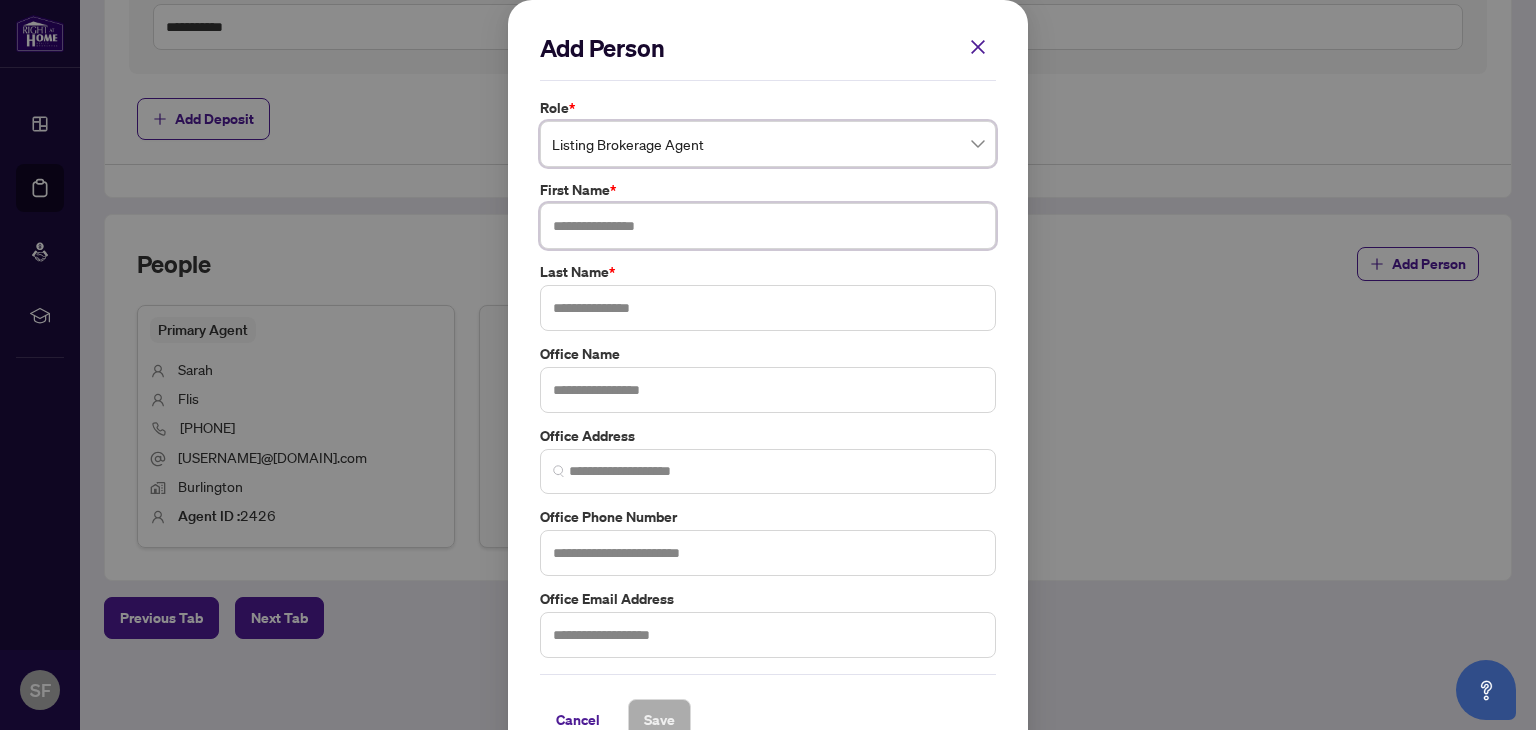 click at bounding box center [768, 226] 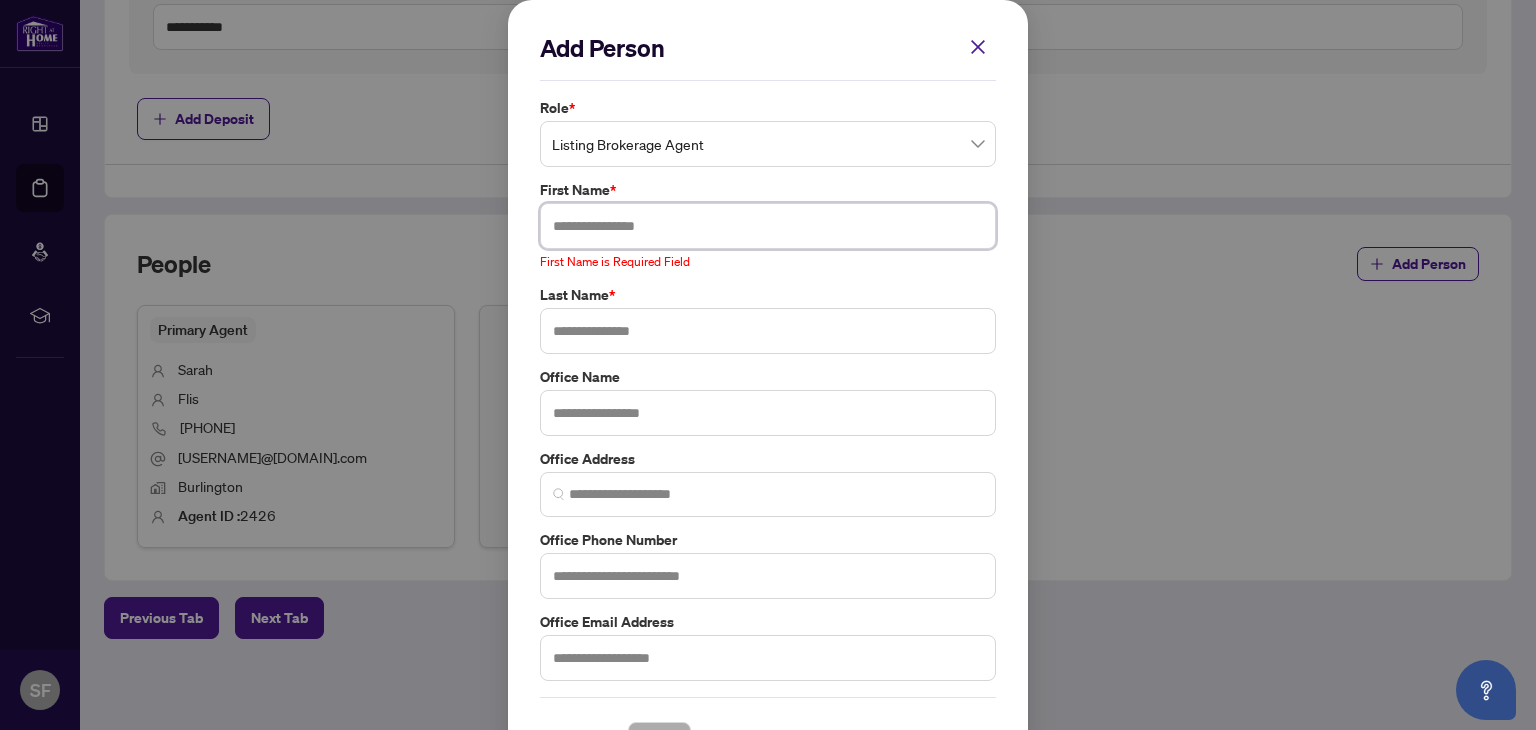 paste on "**********" 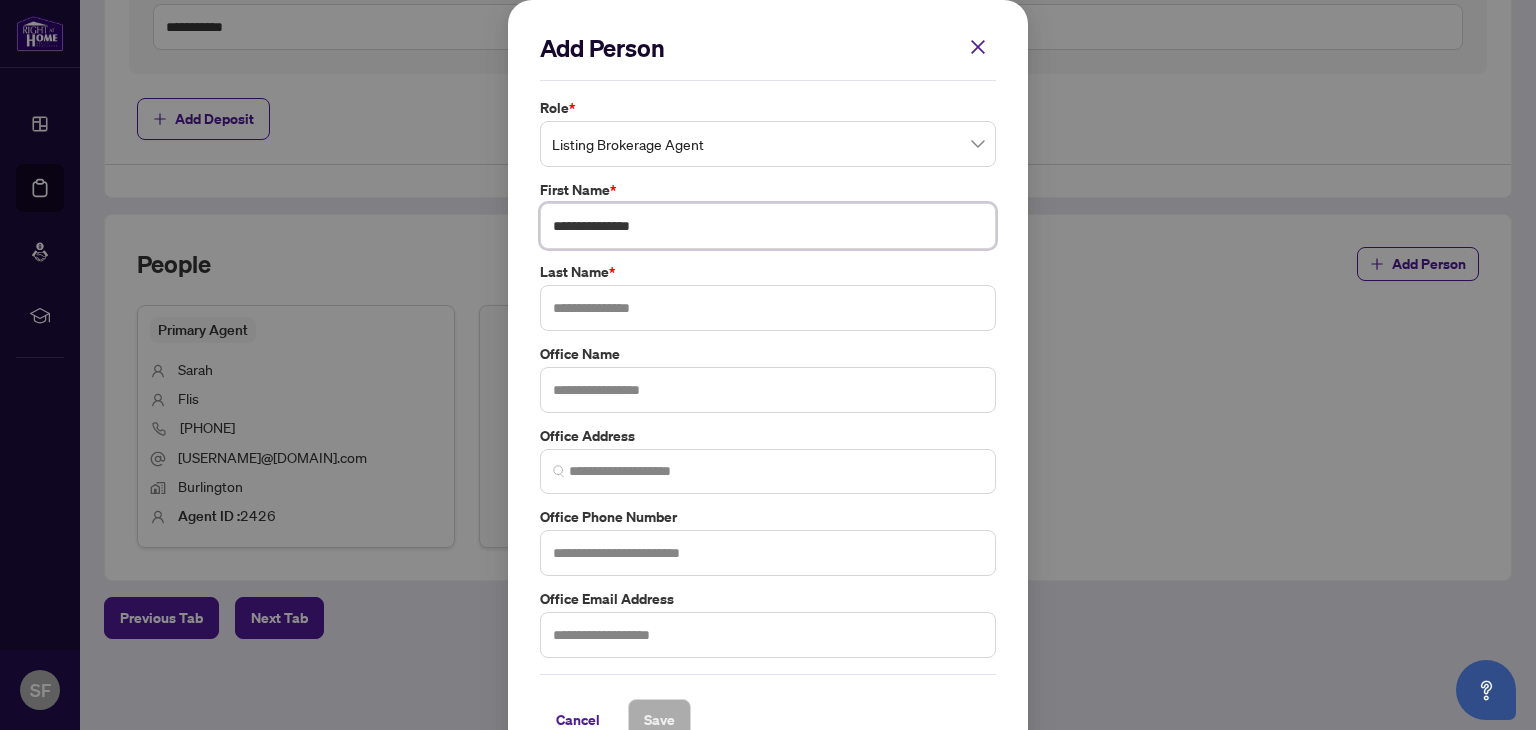 drag, startPoint x: 600, startPoint y: 226, endPoint x: 663, endPoint y: 223, distance: 63.07139 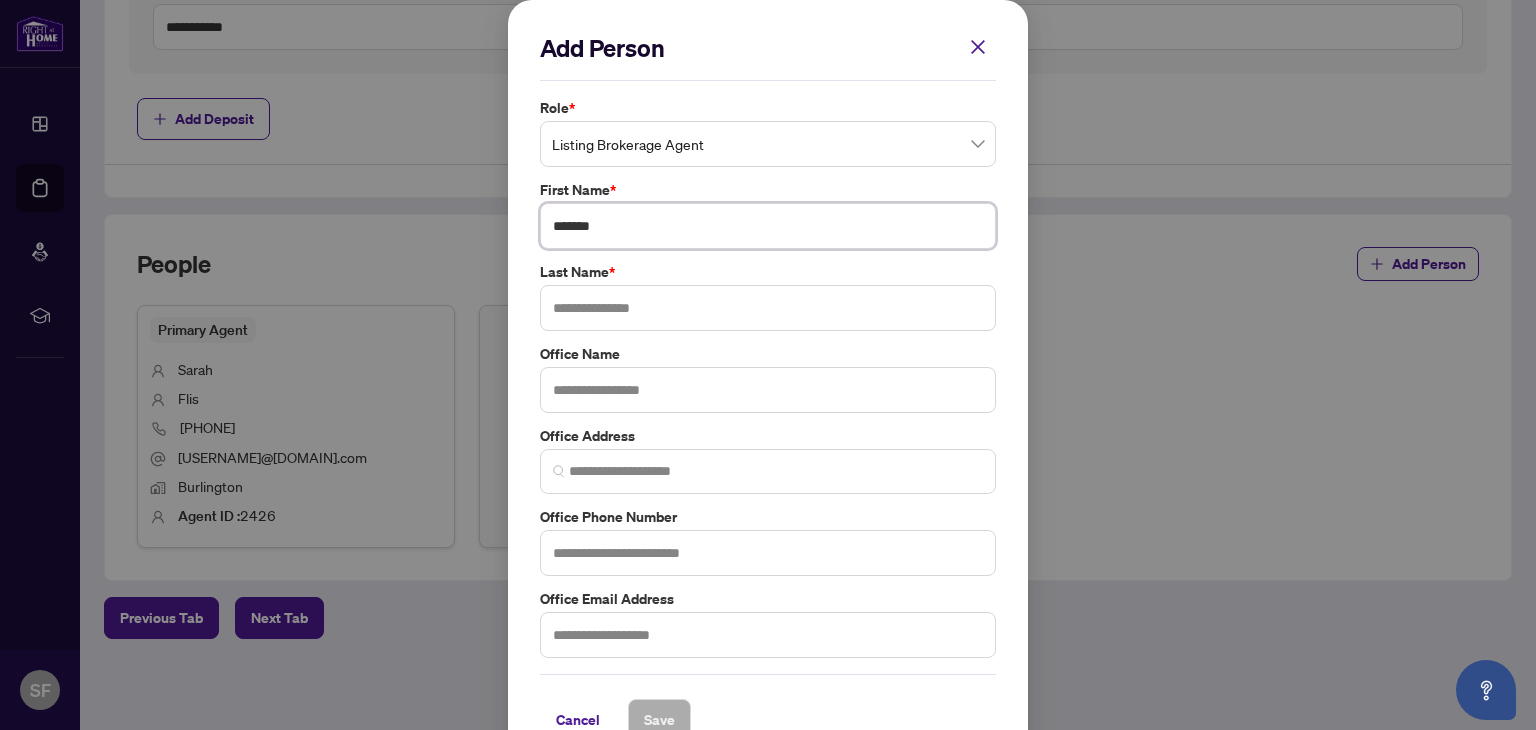 type on "******" 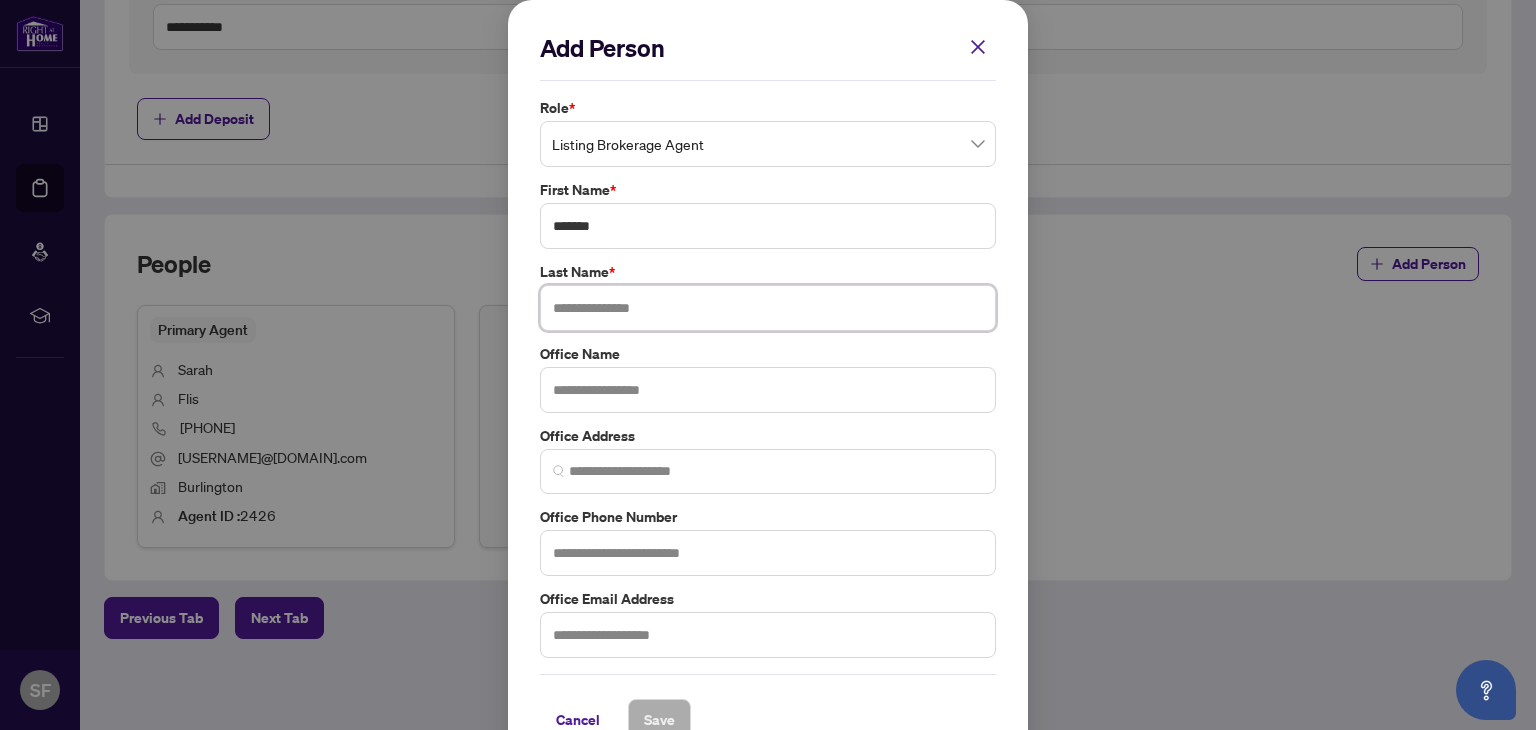 click at bounding box center (768, 308) 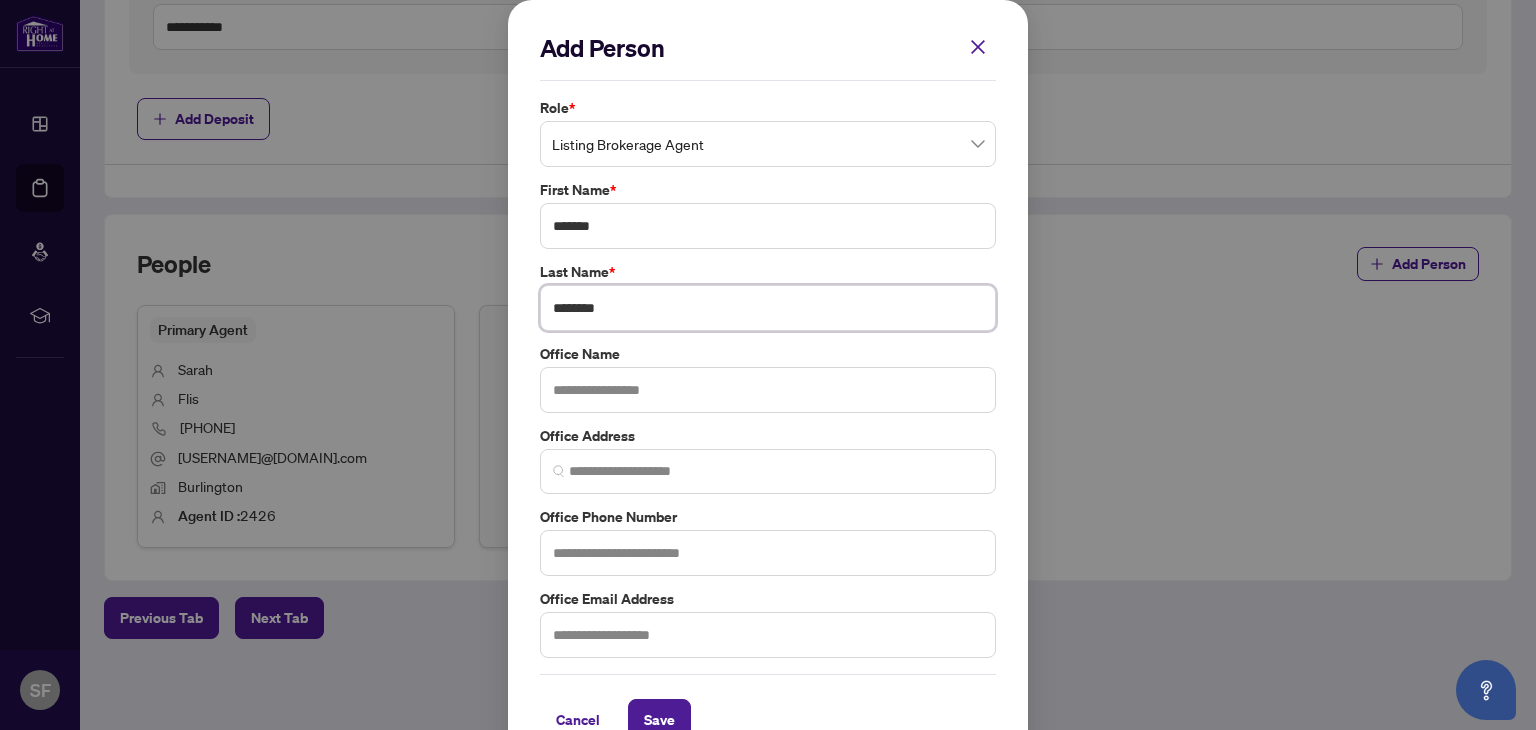 type on "********" 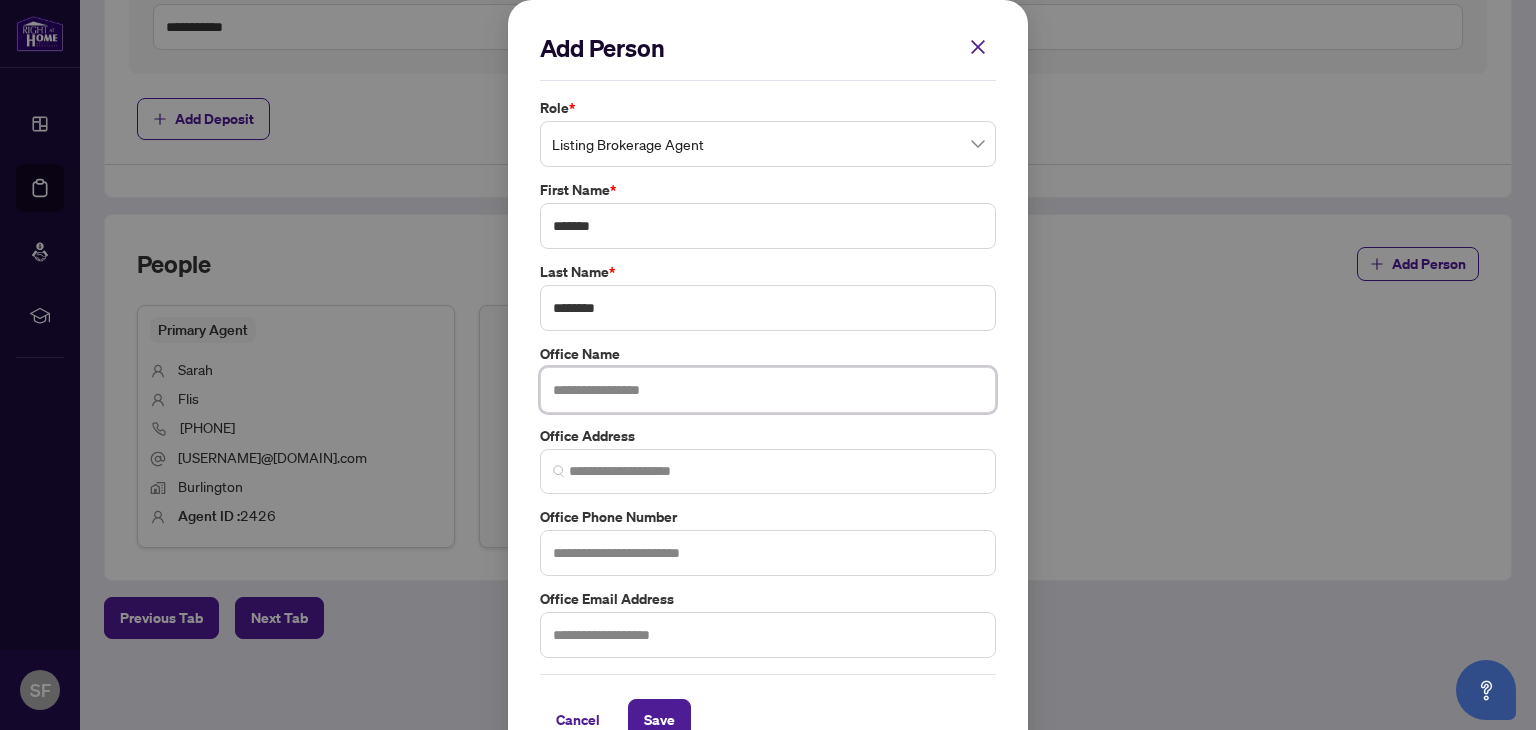 click at bounding box center [768, 390] 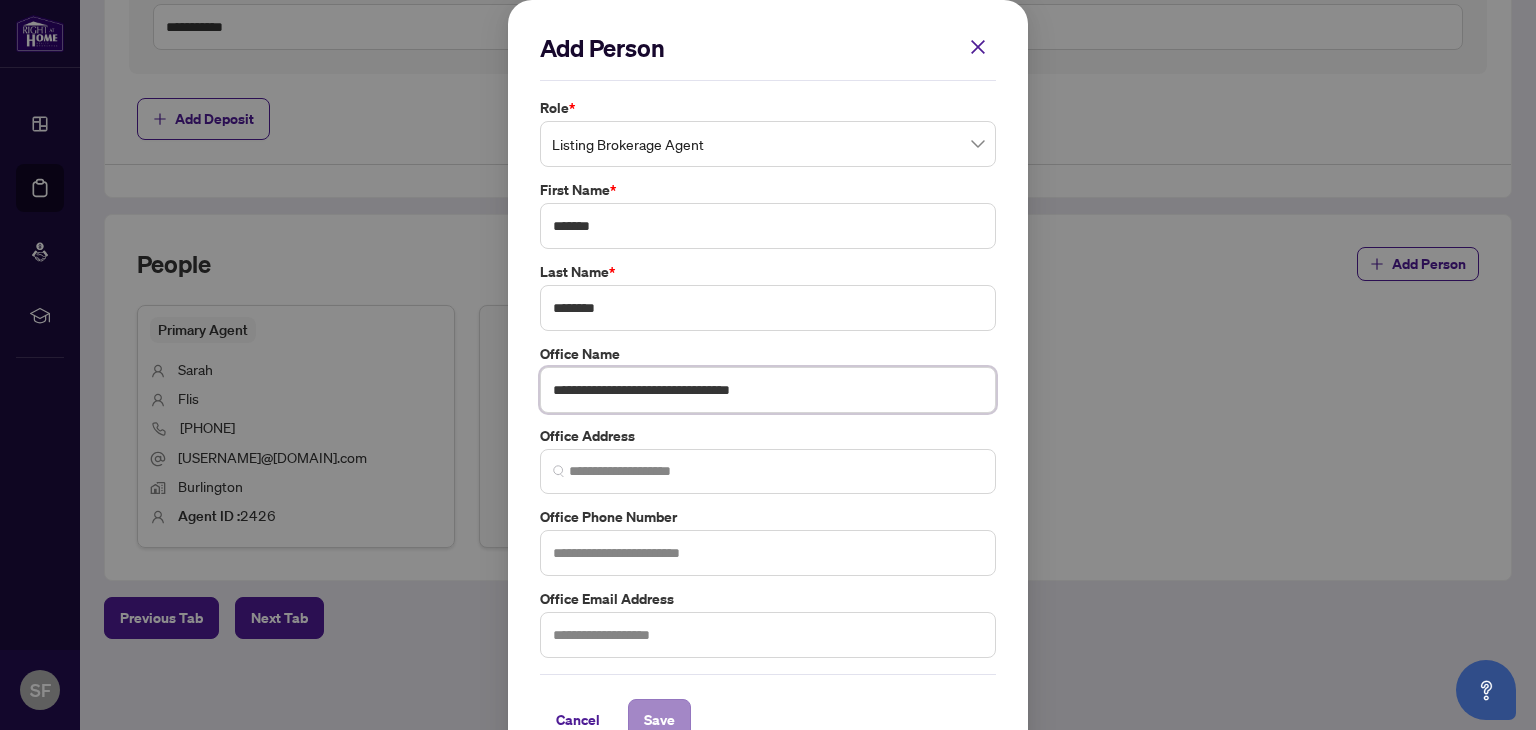 type on "**********" 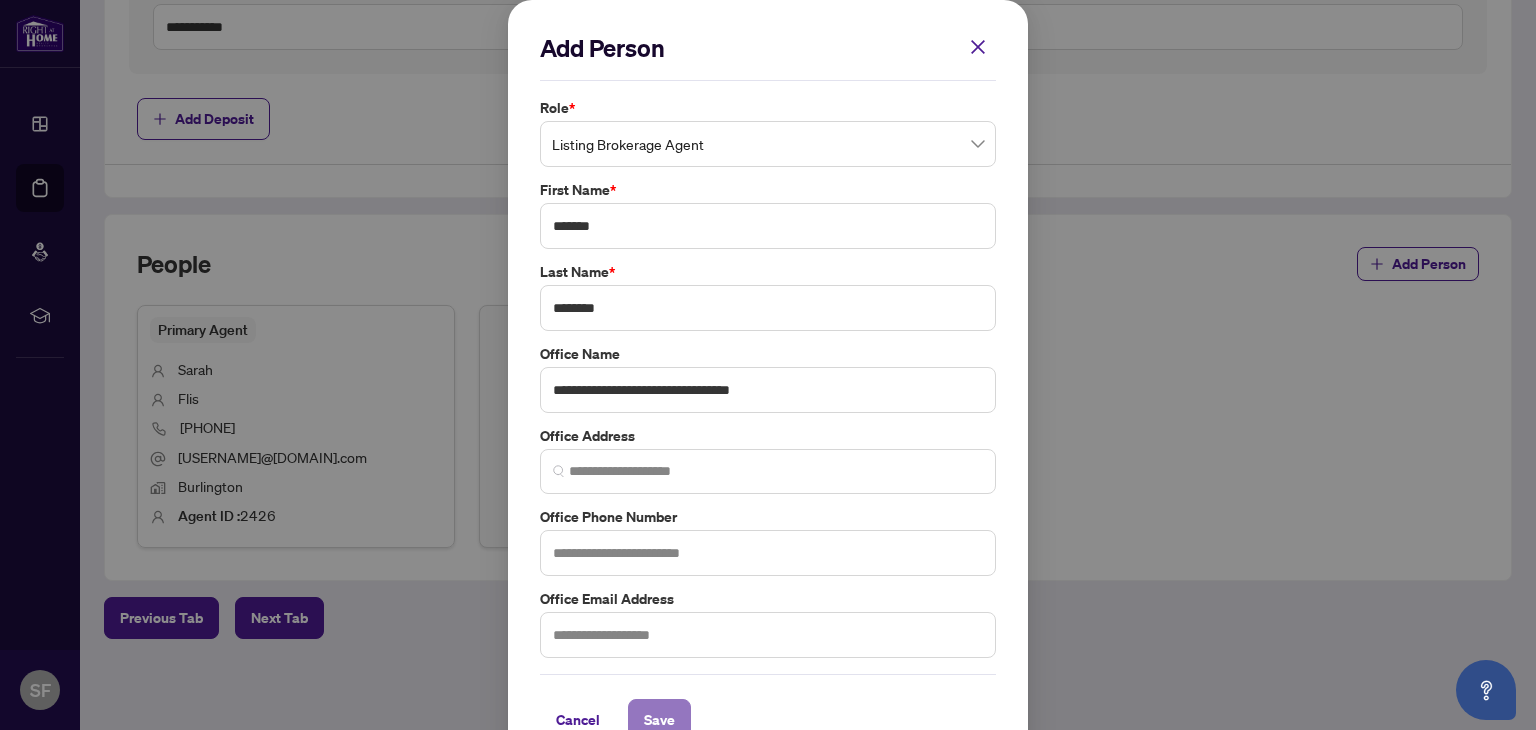 click on "Save" at bounding box center (659, 720) 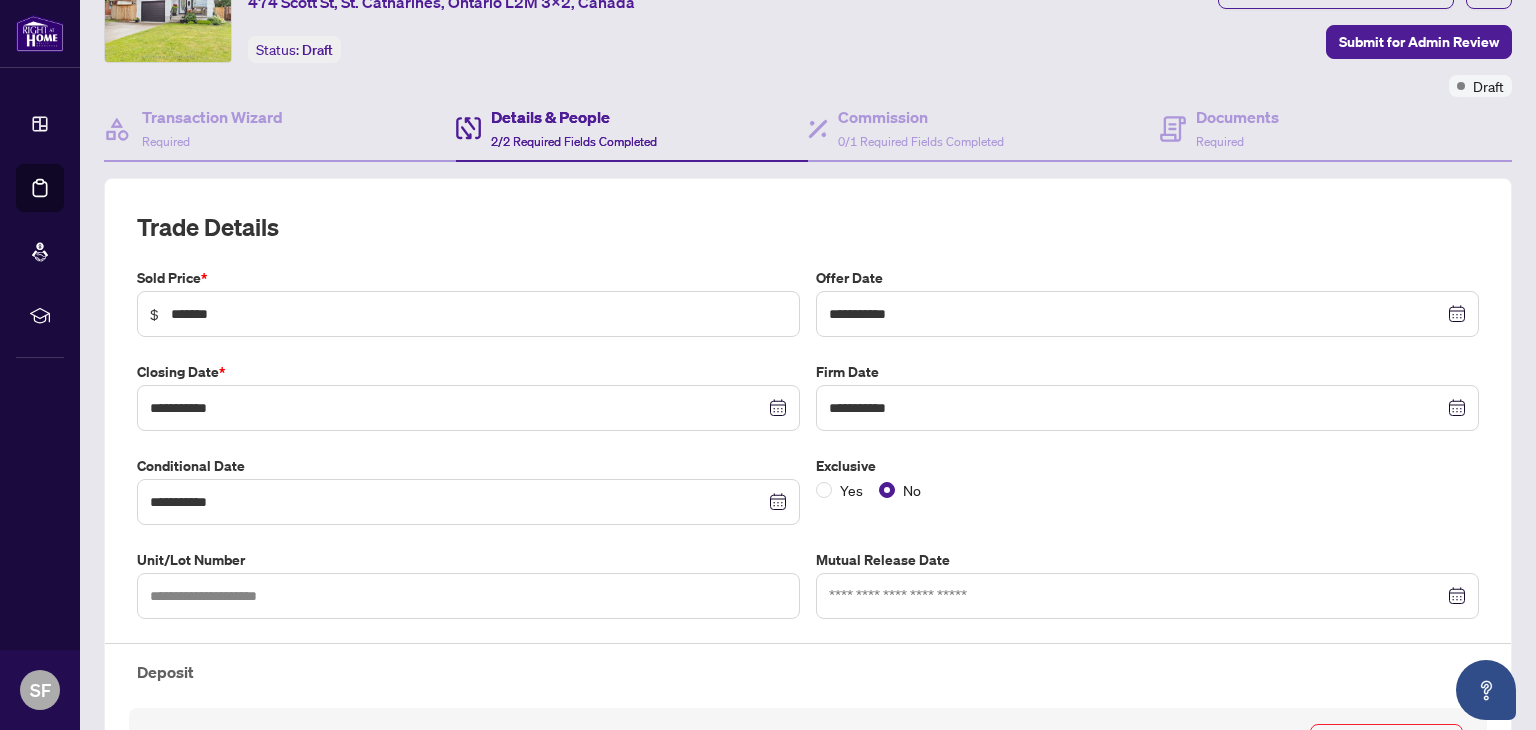 scroll, scrollTop: 0, scrollLeft: 0, axis: both 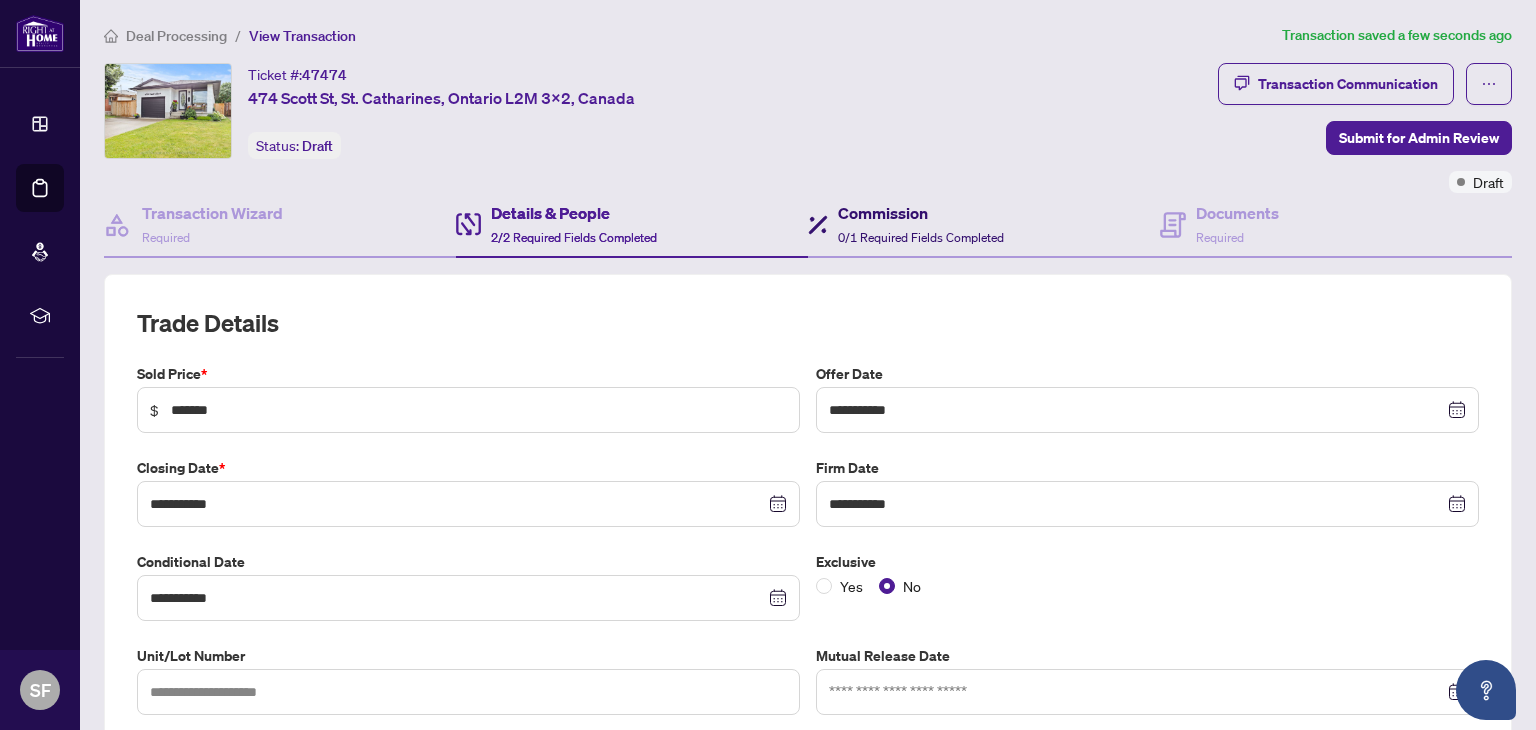 click on "0/1 Required Fields Completed" at bounding box center [921, 237] 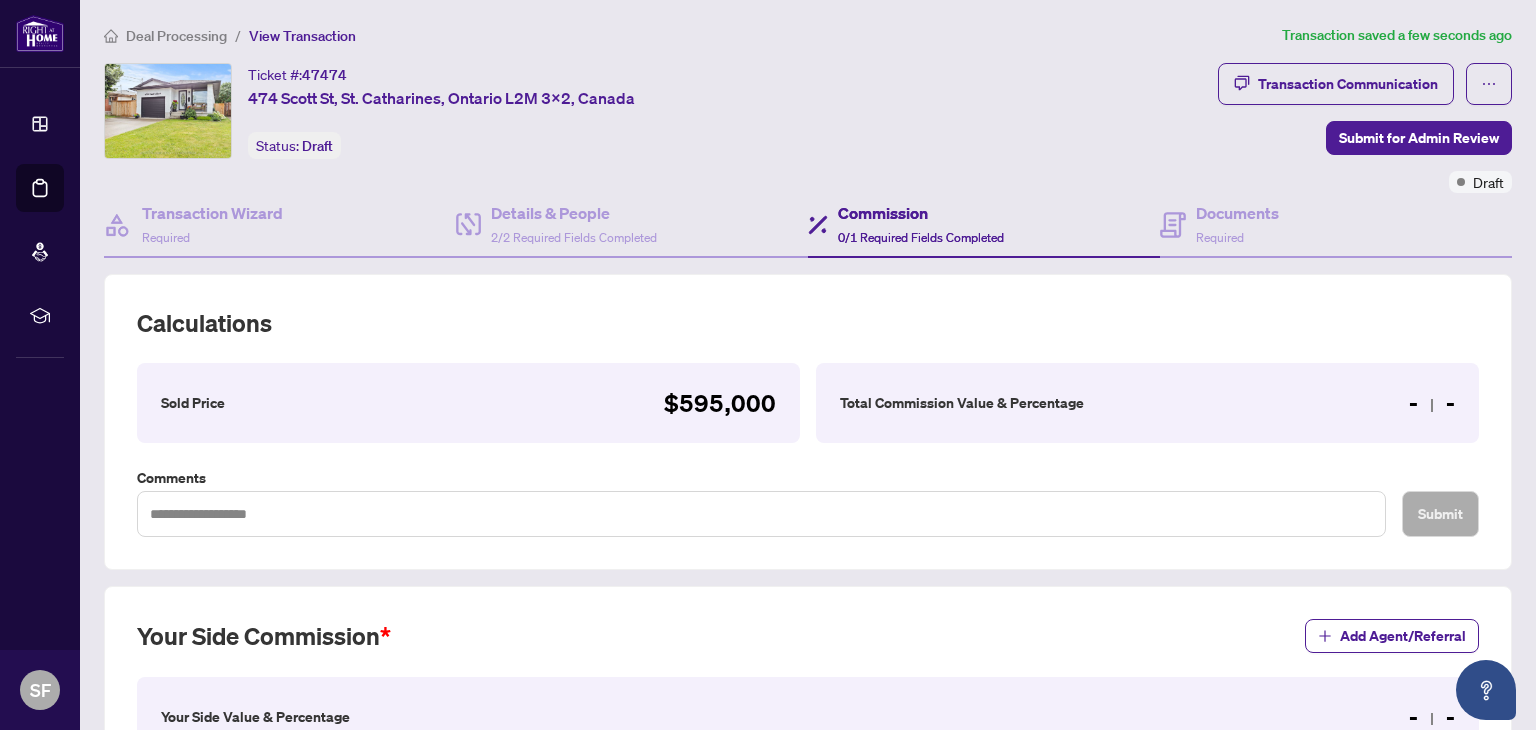 click on "Total Commission Value & Percentage -     -" at bounding box center (1147, 403) 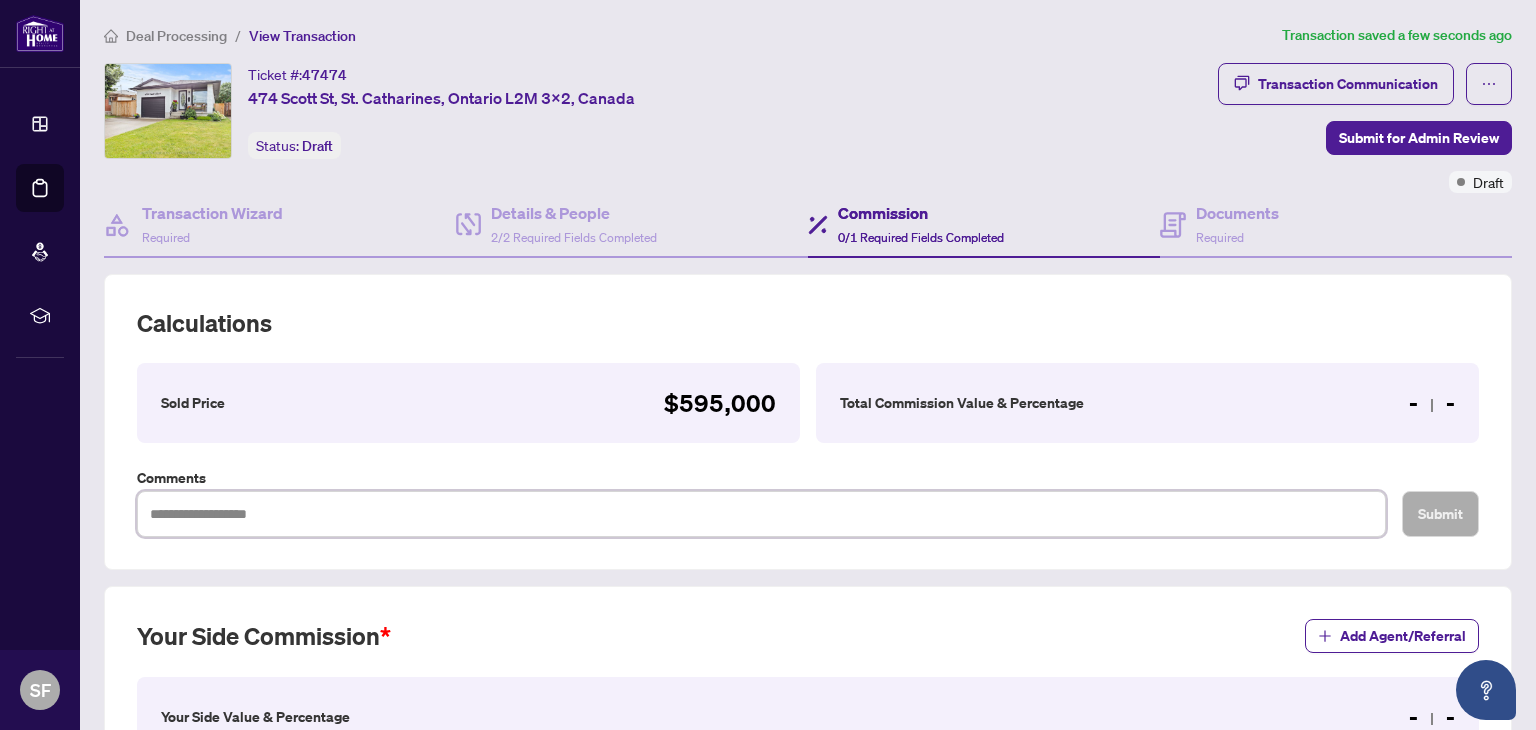 click at bounding box center (761, 514) 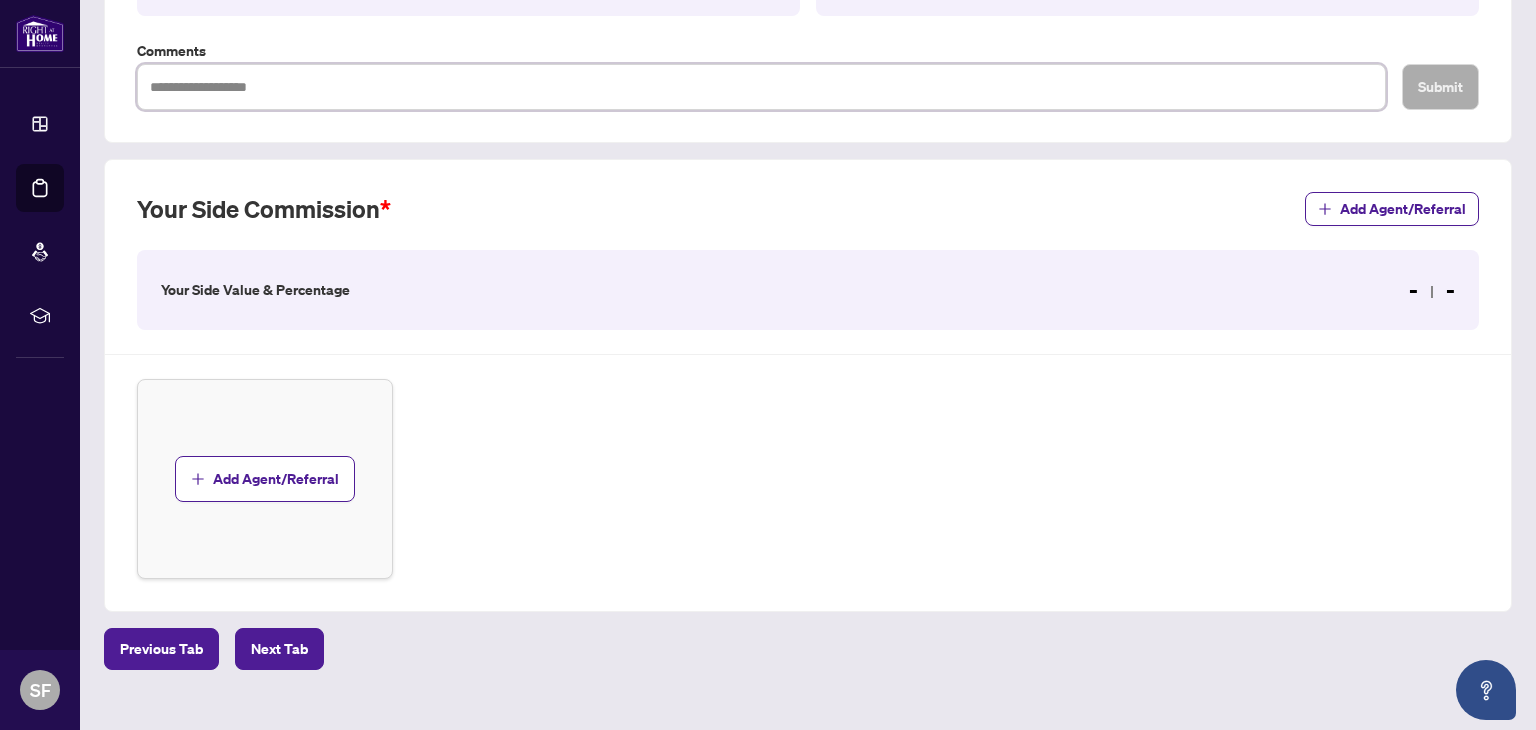 scroll, scrollTop: 434, scrollLeft: 0, axis: vertical 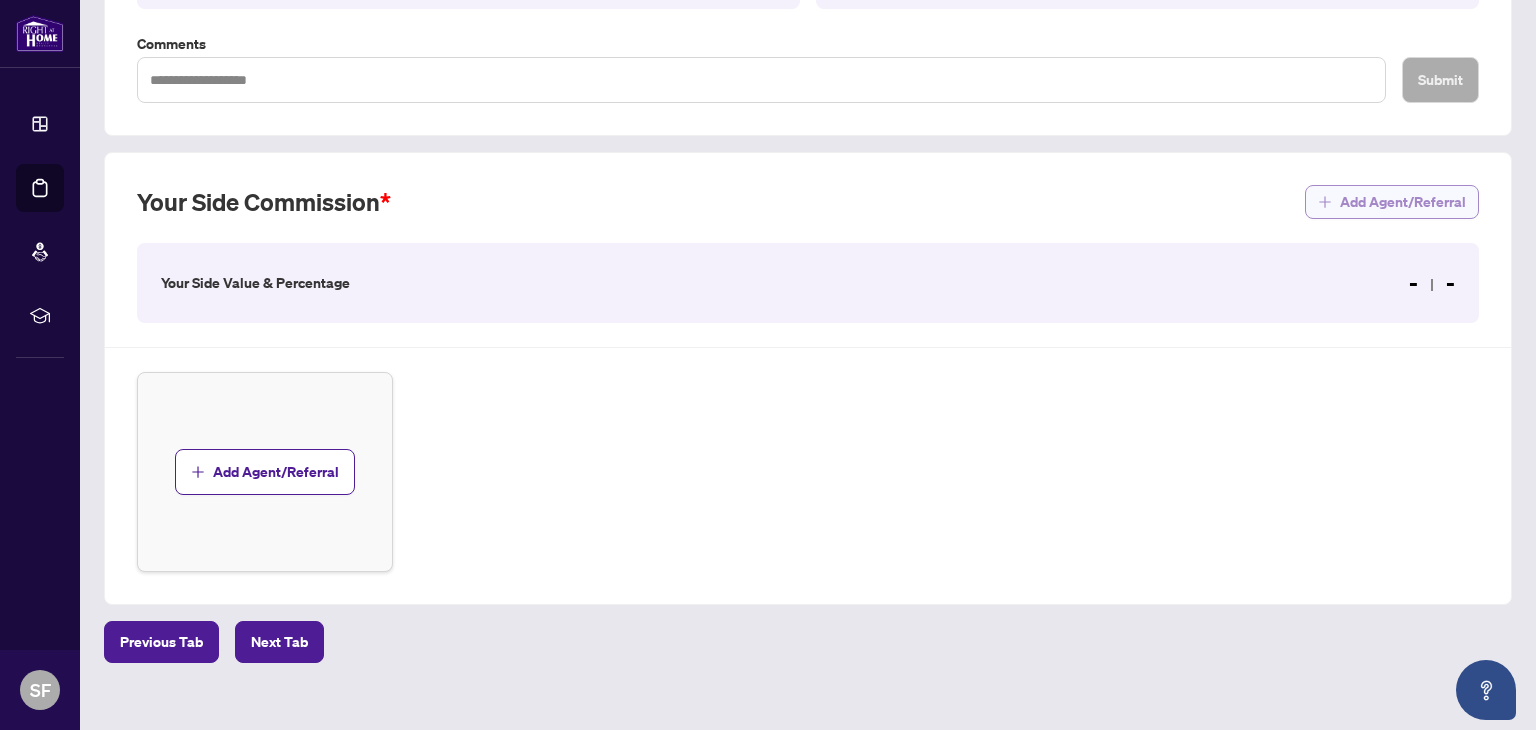 click on "Add Agent/Referral" at bounding box center [1403, 202] 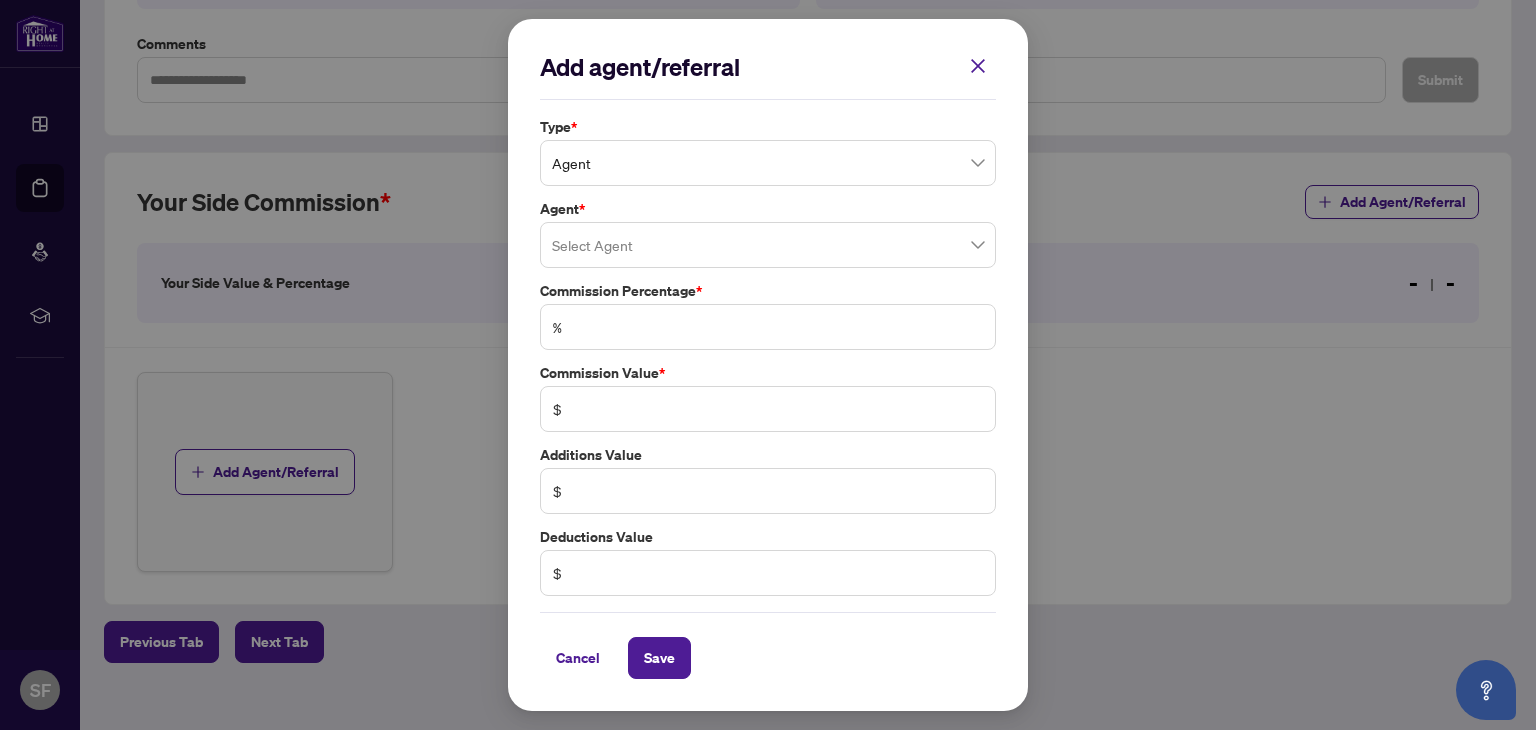 click at bounding box center [768, 245] 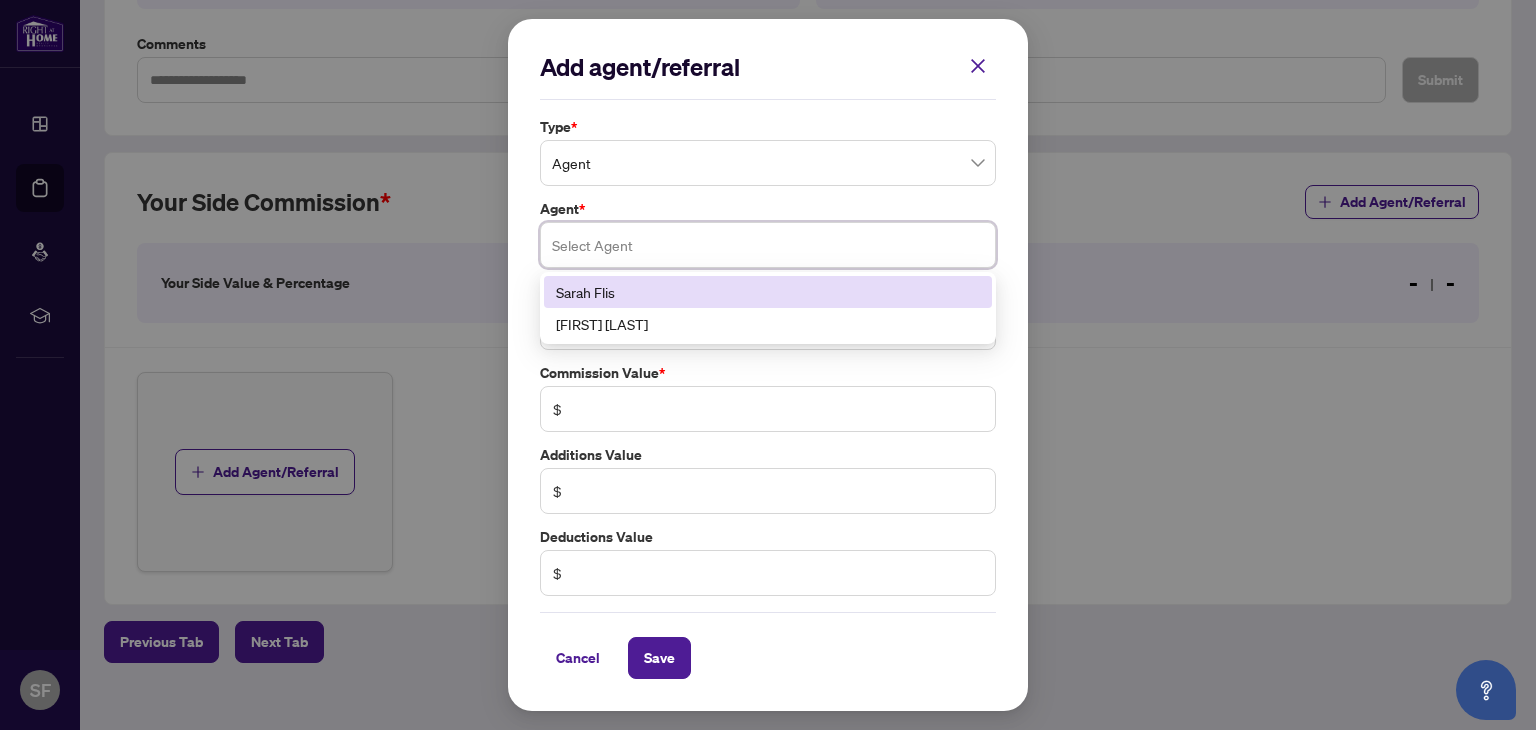 click on "Sarah Flis" at bounding box center [768, 292] 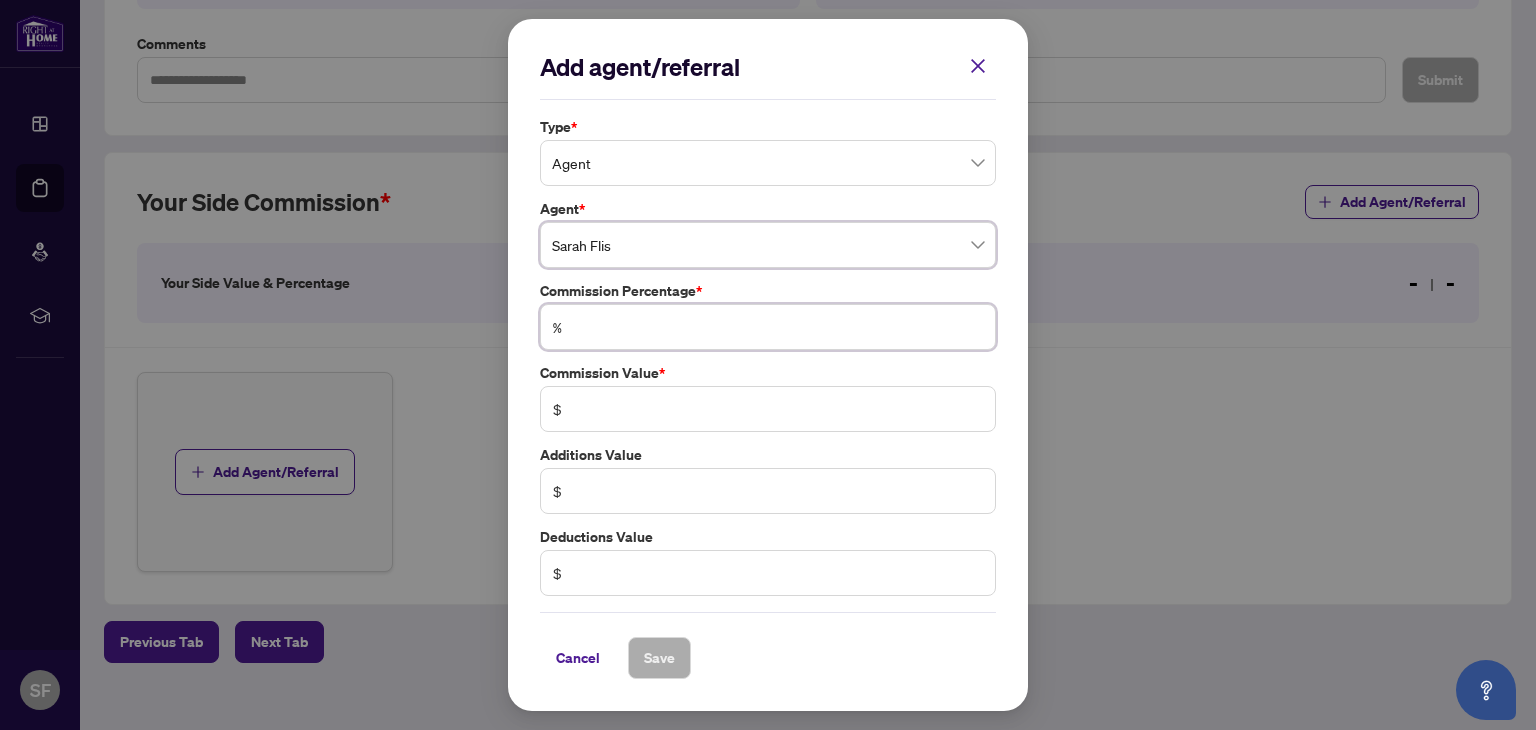 click at bounding box center [778, 327] 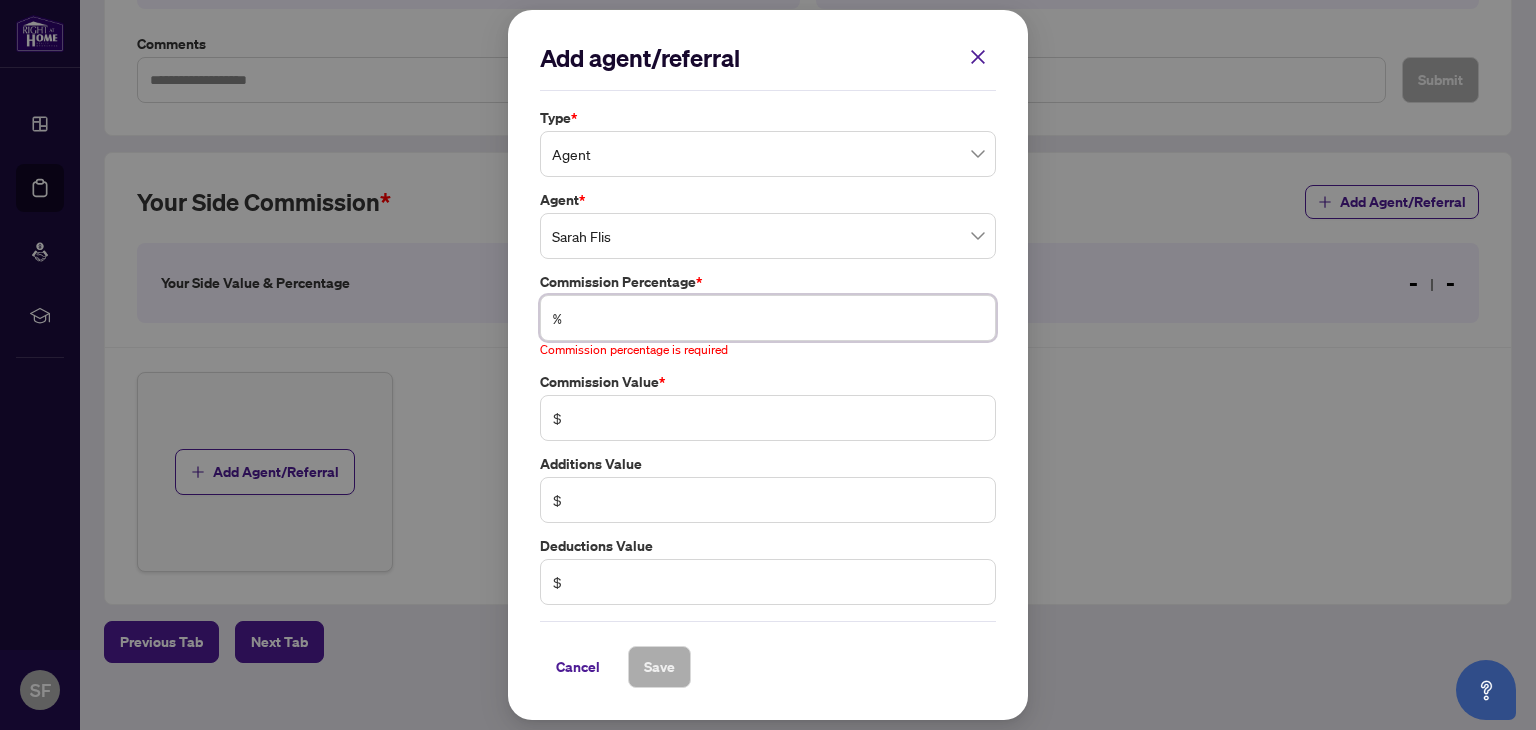 type on "*" 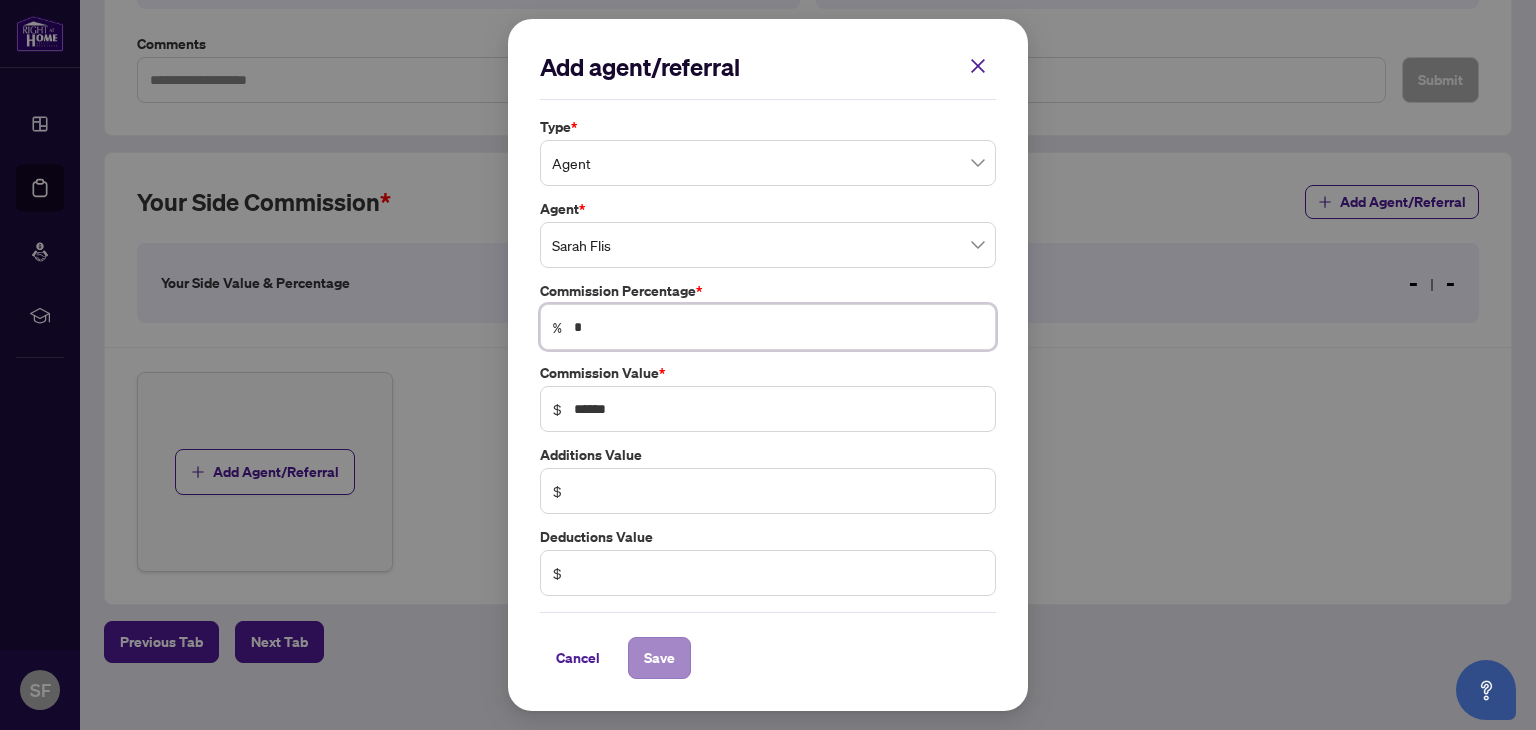 type on "*" 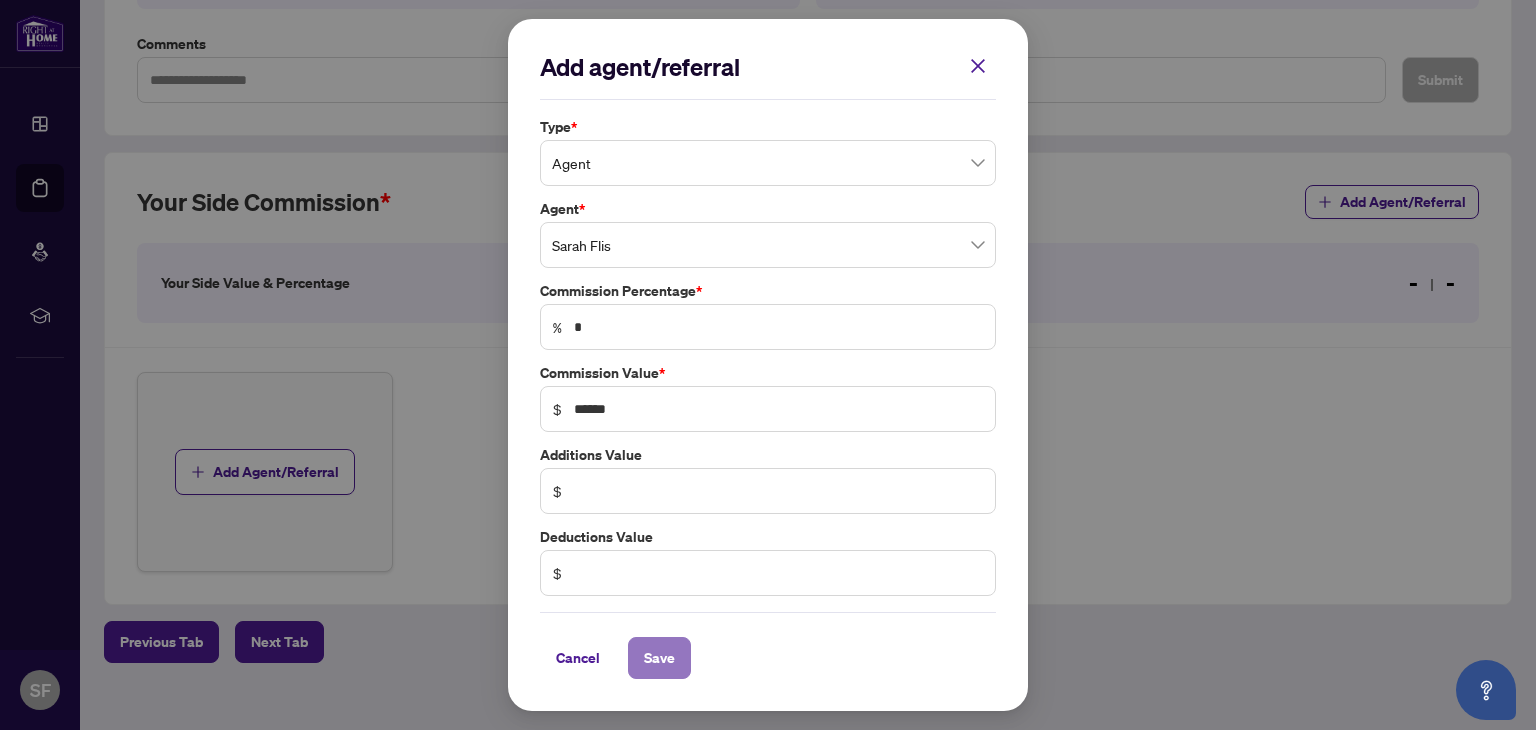 click on "Save" at bounding box center (659, 658) 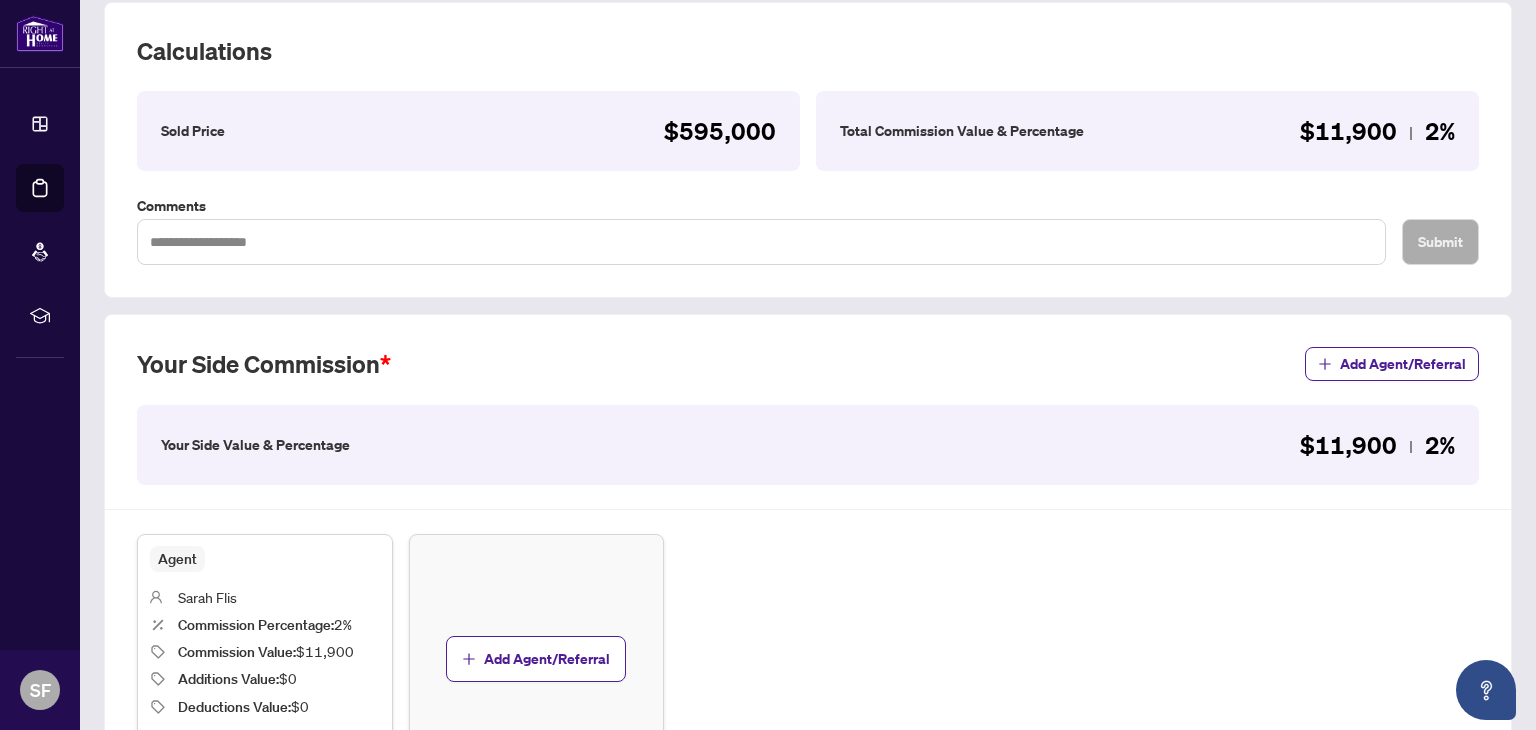 scroll, scrollTop: 0, scrollLeft: 0, axis: both 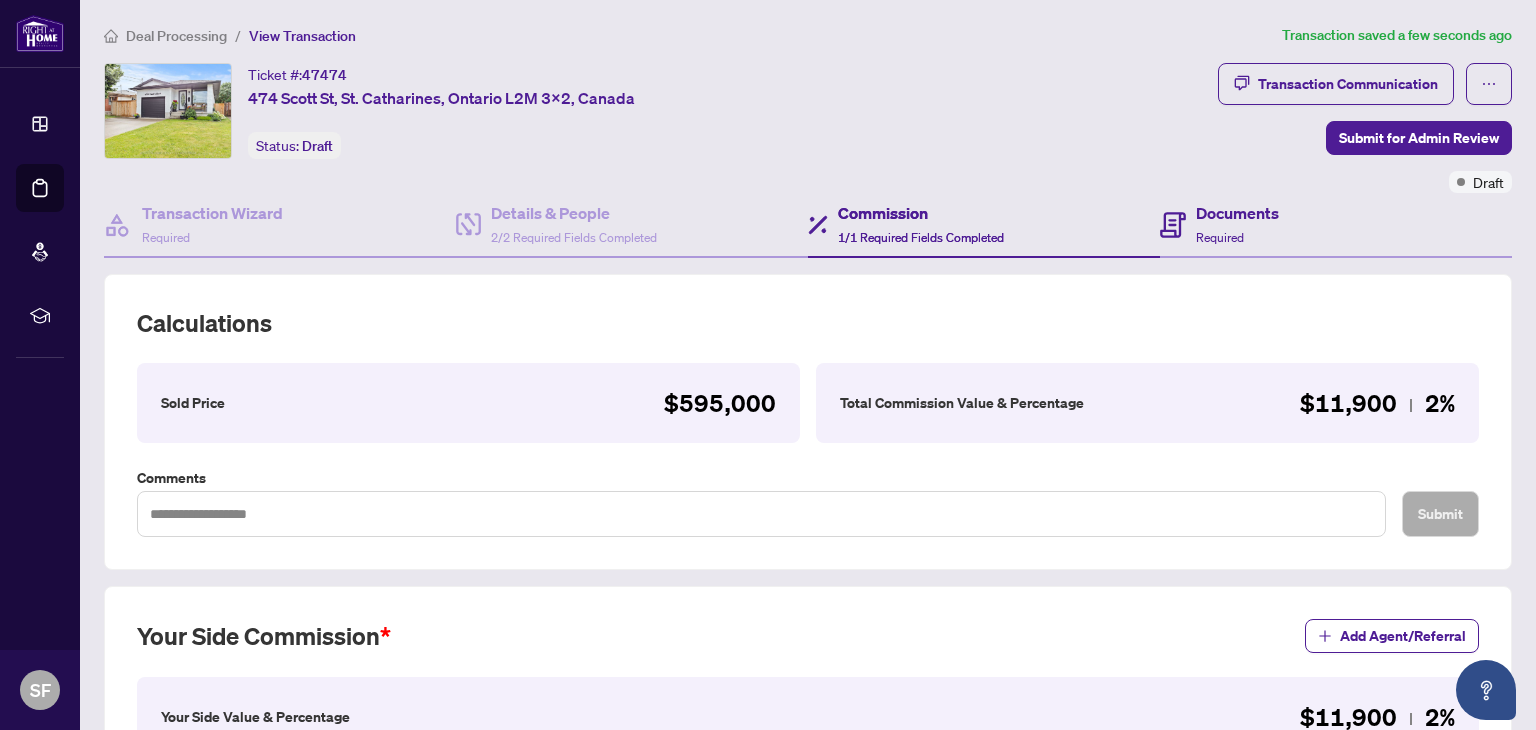 click on "Documents Required" at bounding box center (1336, 225) 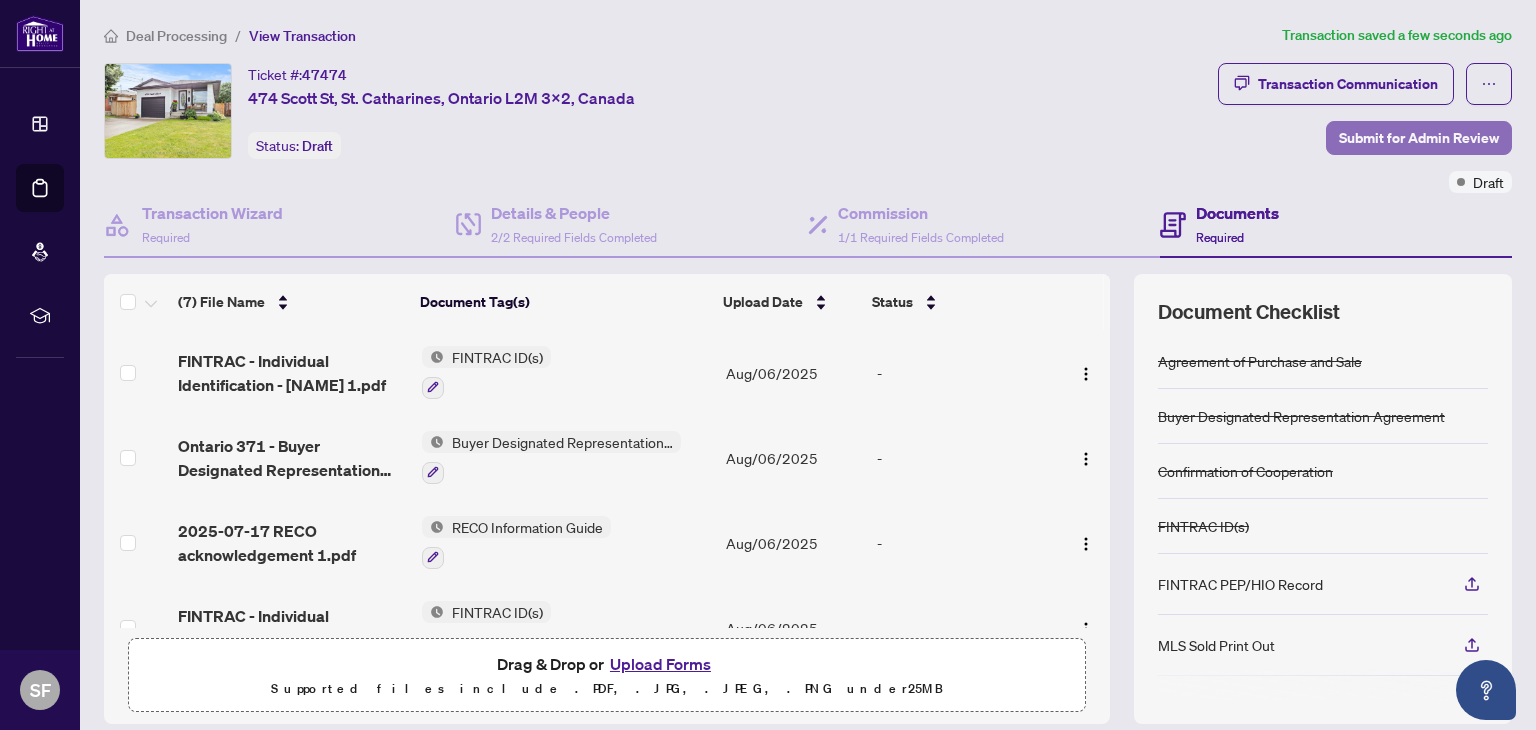 click on "Submit for Admin Review" at bounding box center (1419, 138) 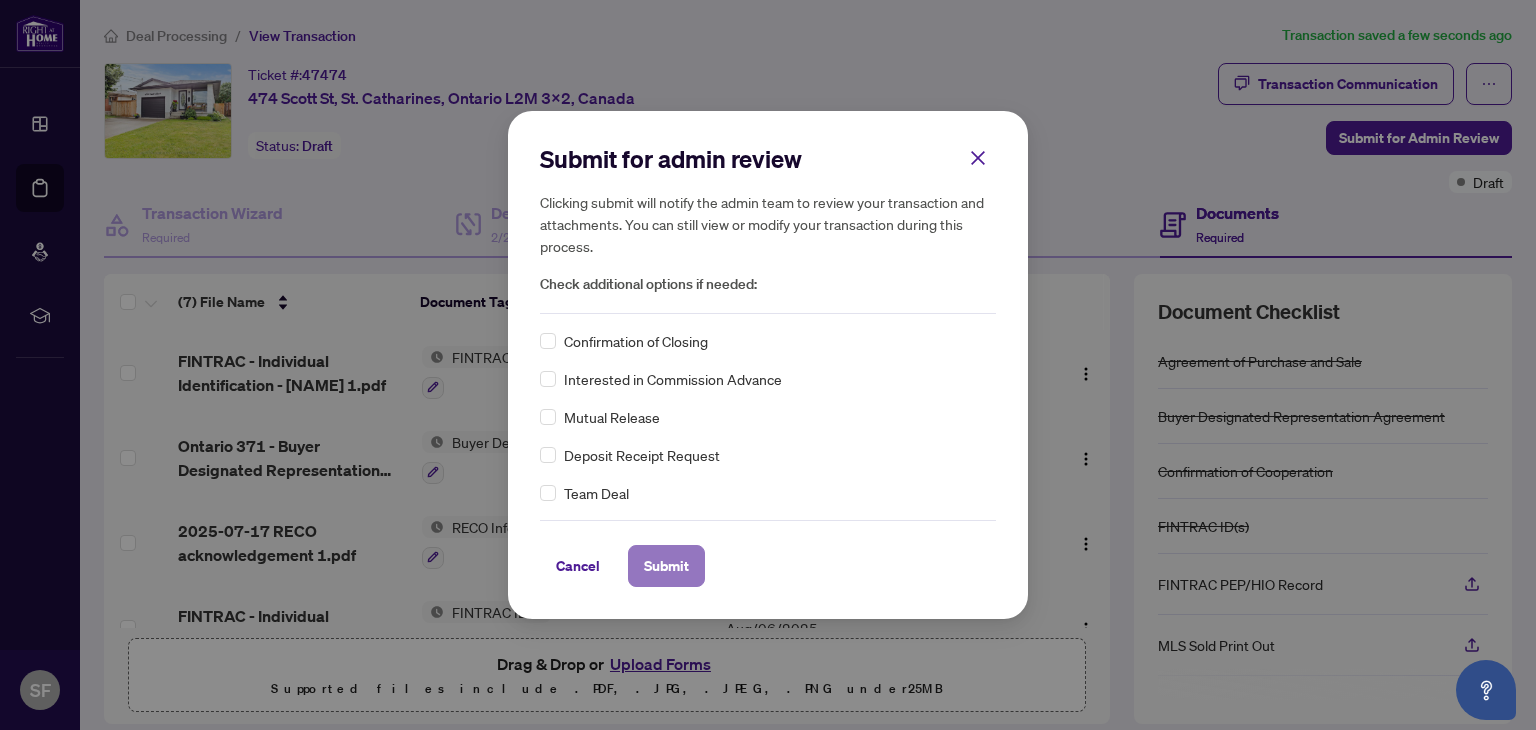 click on "Submit" at bounding box center [666, 566] 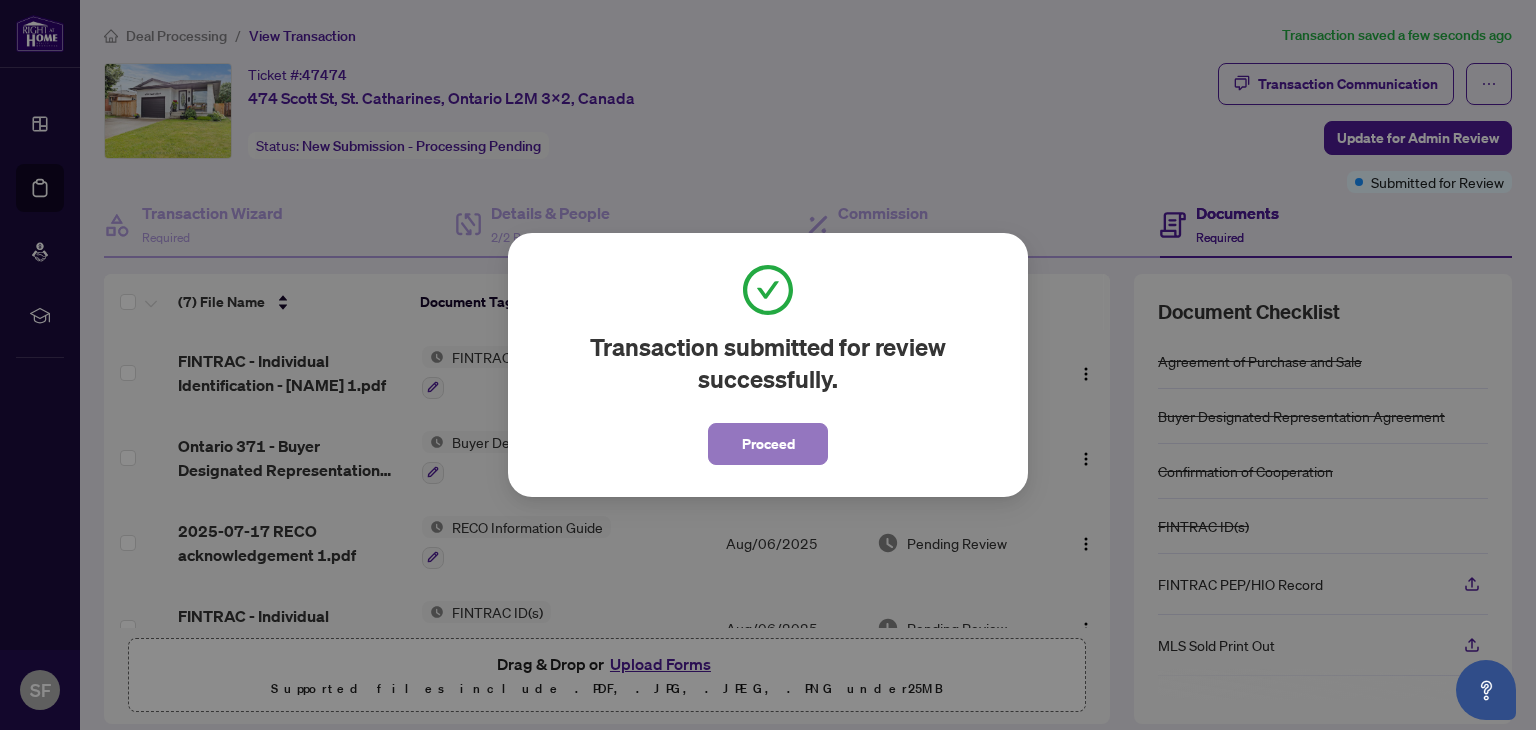 click on "Proceed" at bounding box center [768, 444] 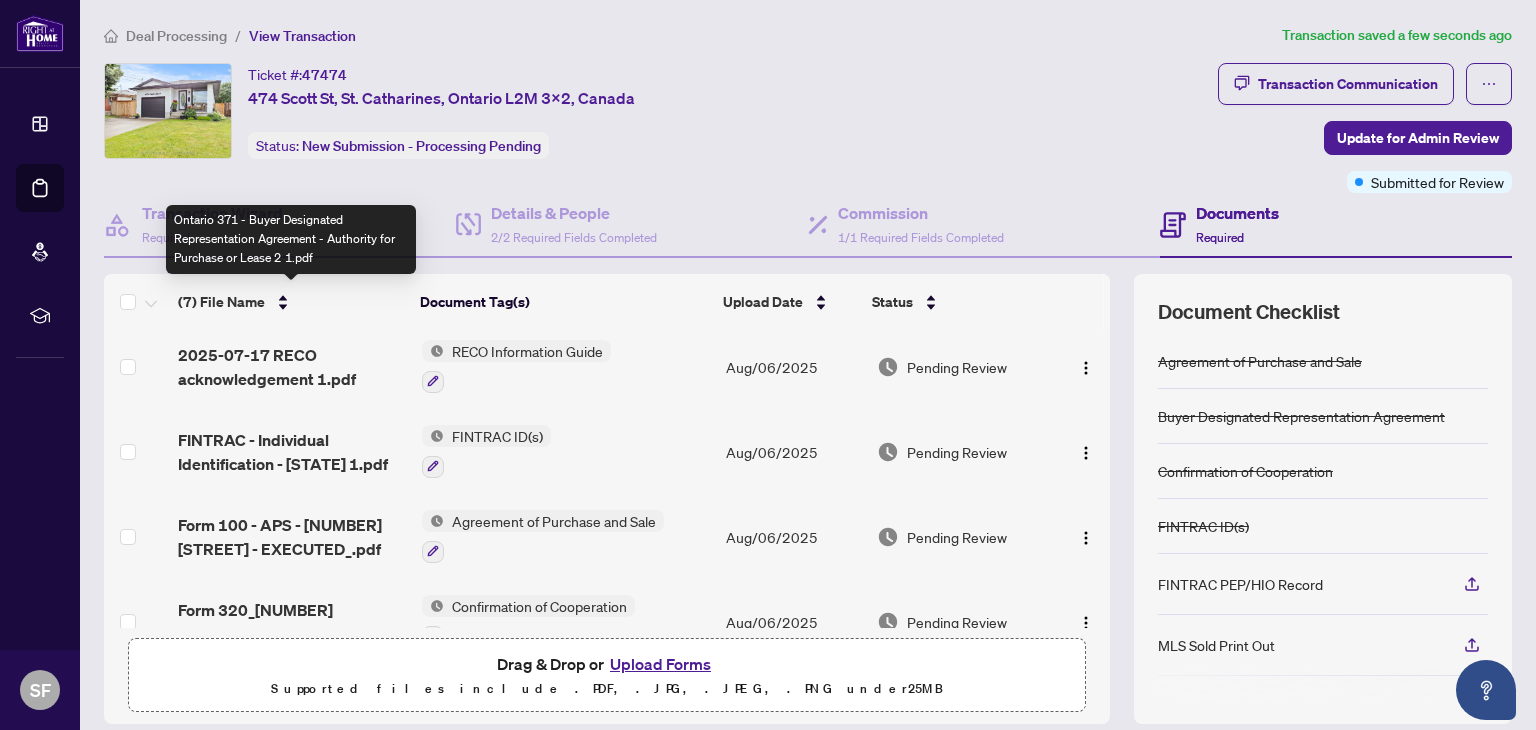 scroll, scrollTop: 301, scrollLeft: 0, axis: vertical 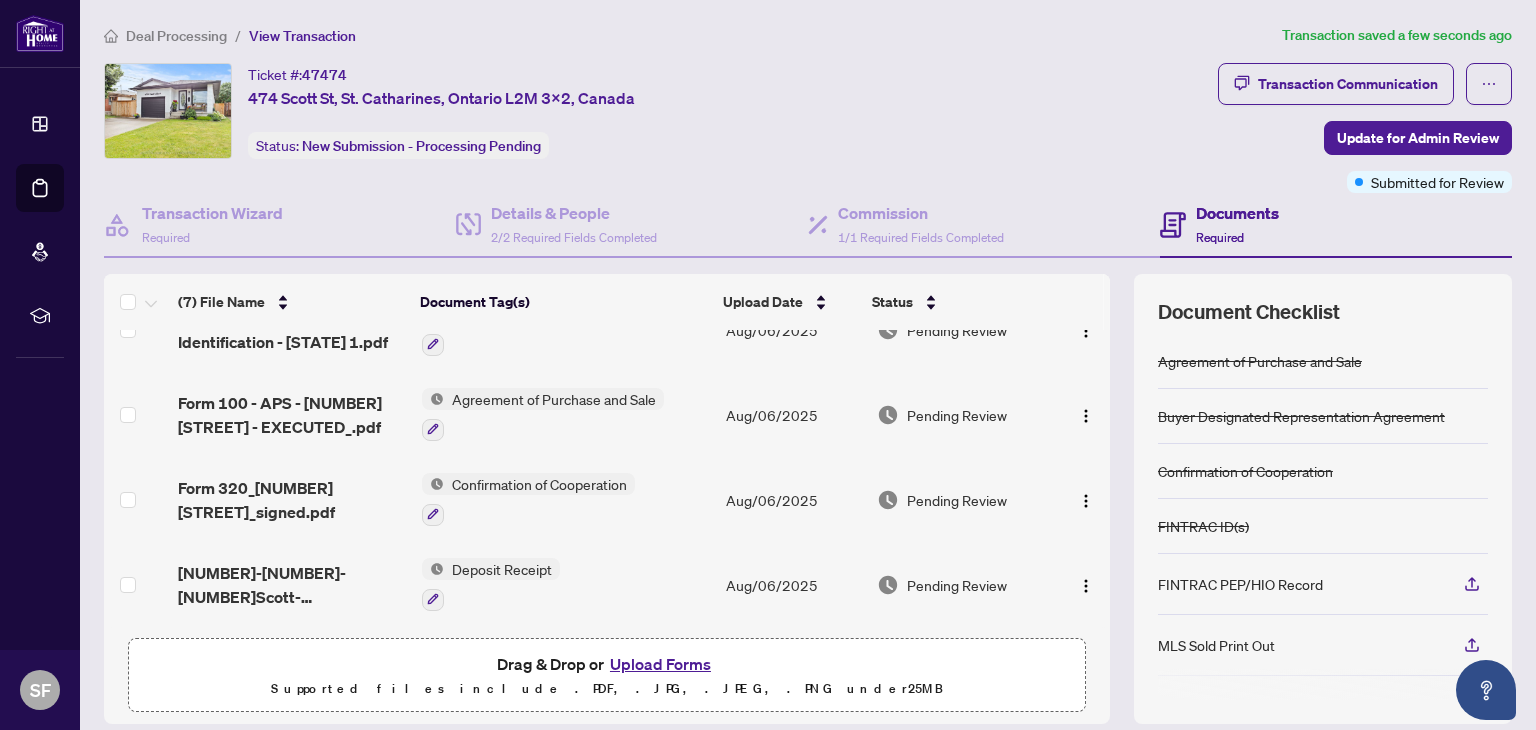 click on "Upload Forms" at bounding box center (660, 664) 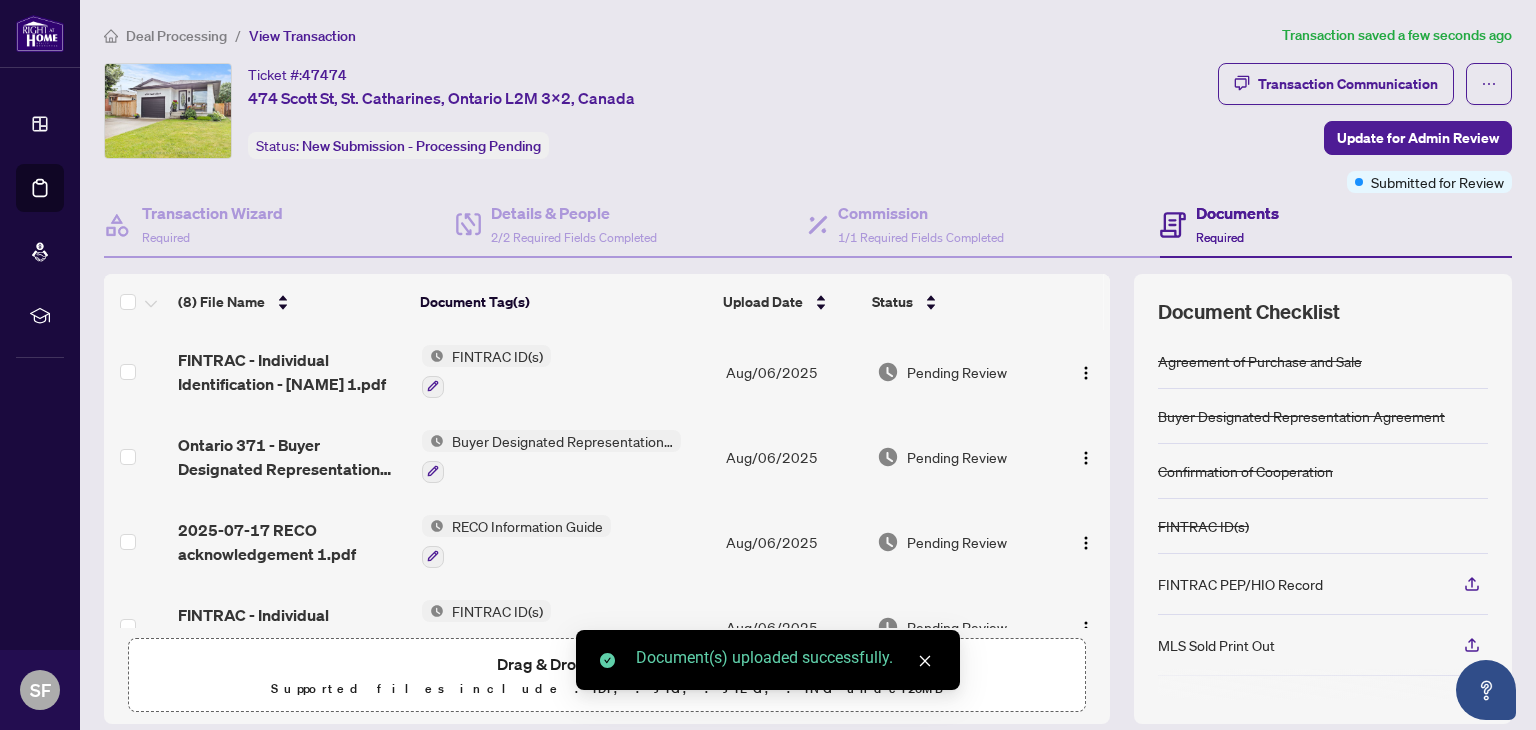scroll, scrollTop: 0, scrollLeft: 0, axis: both 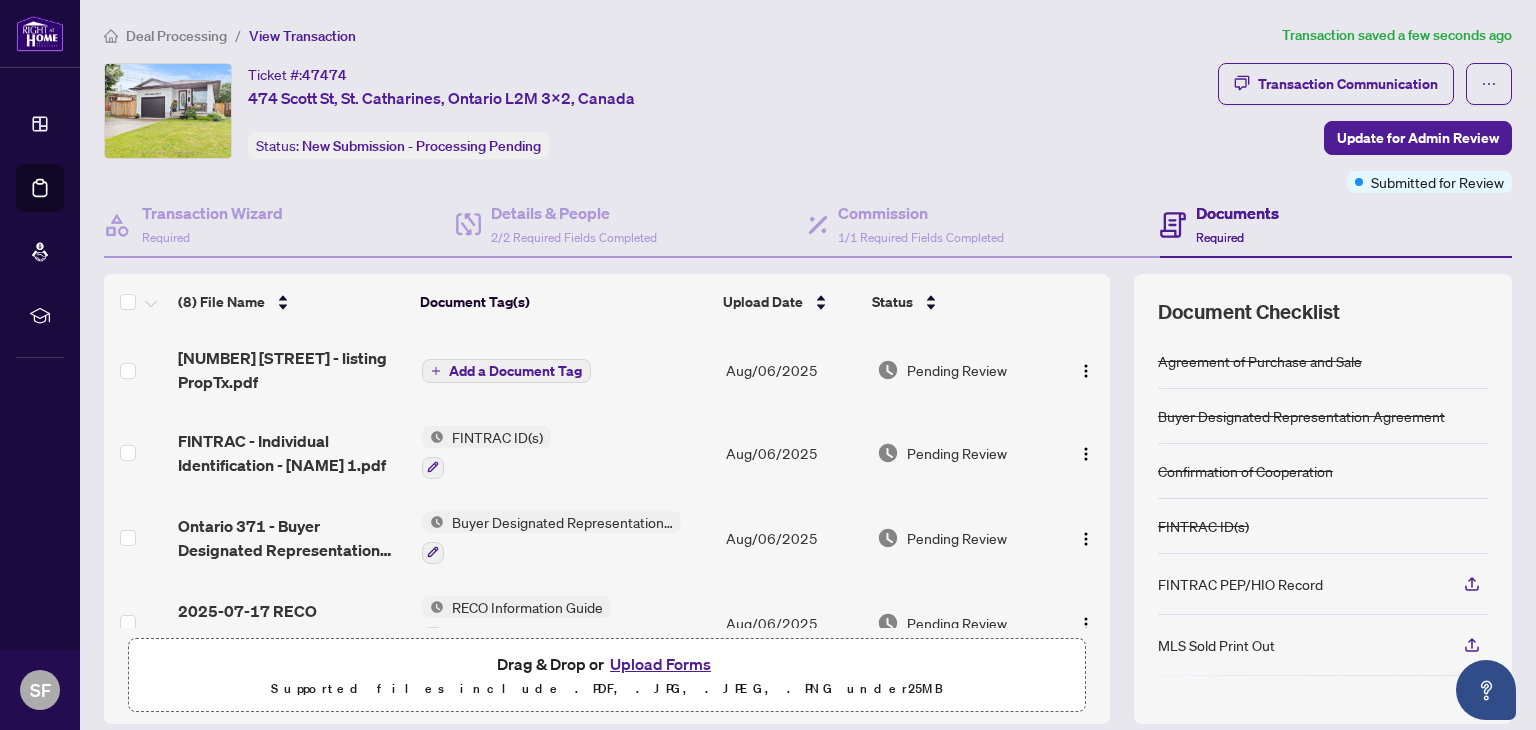 click on "Add a Document Tag" at bounding box center (515, 371) 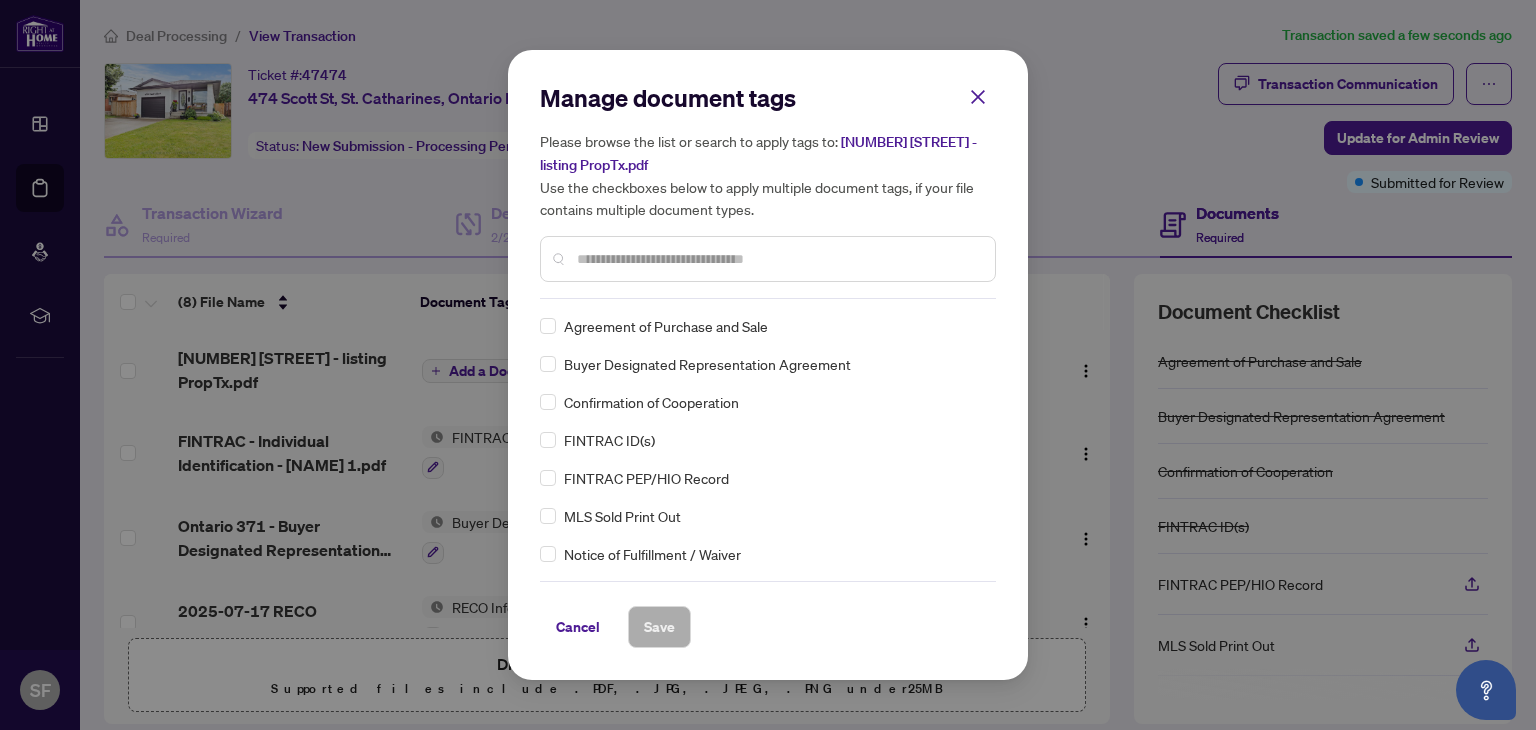click at bounding box center [778, 259] 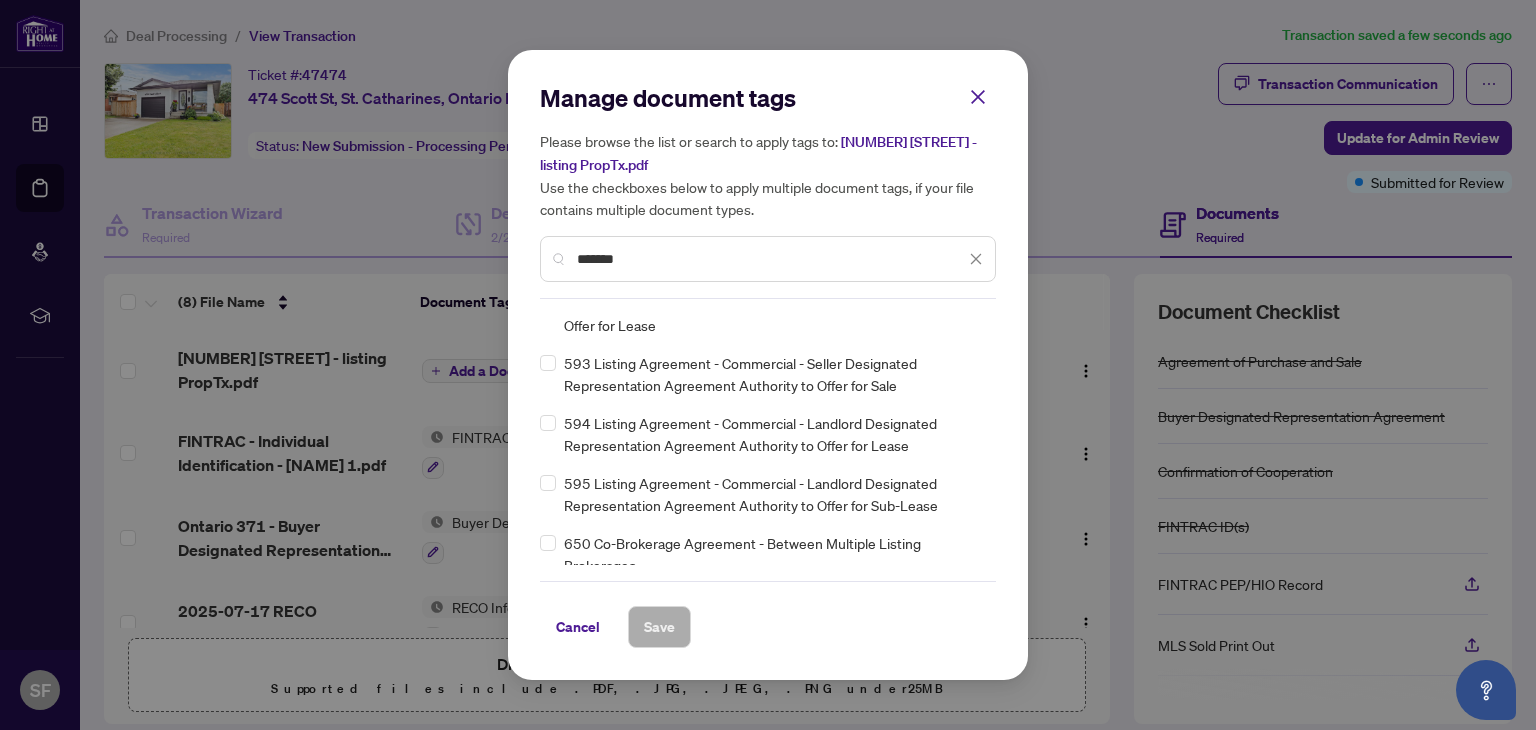 scroll, scrollTop: 1560, scrollLeft: 0, axis: vertical 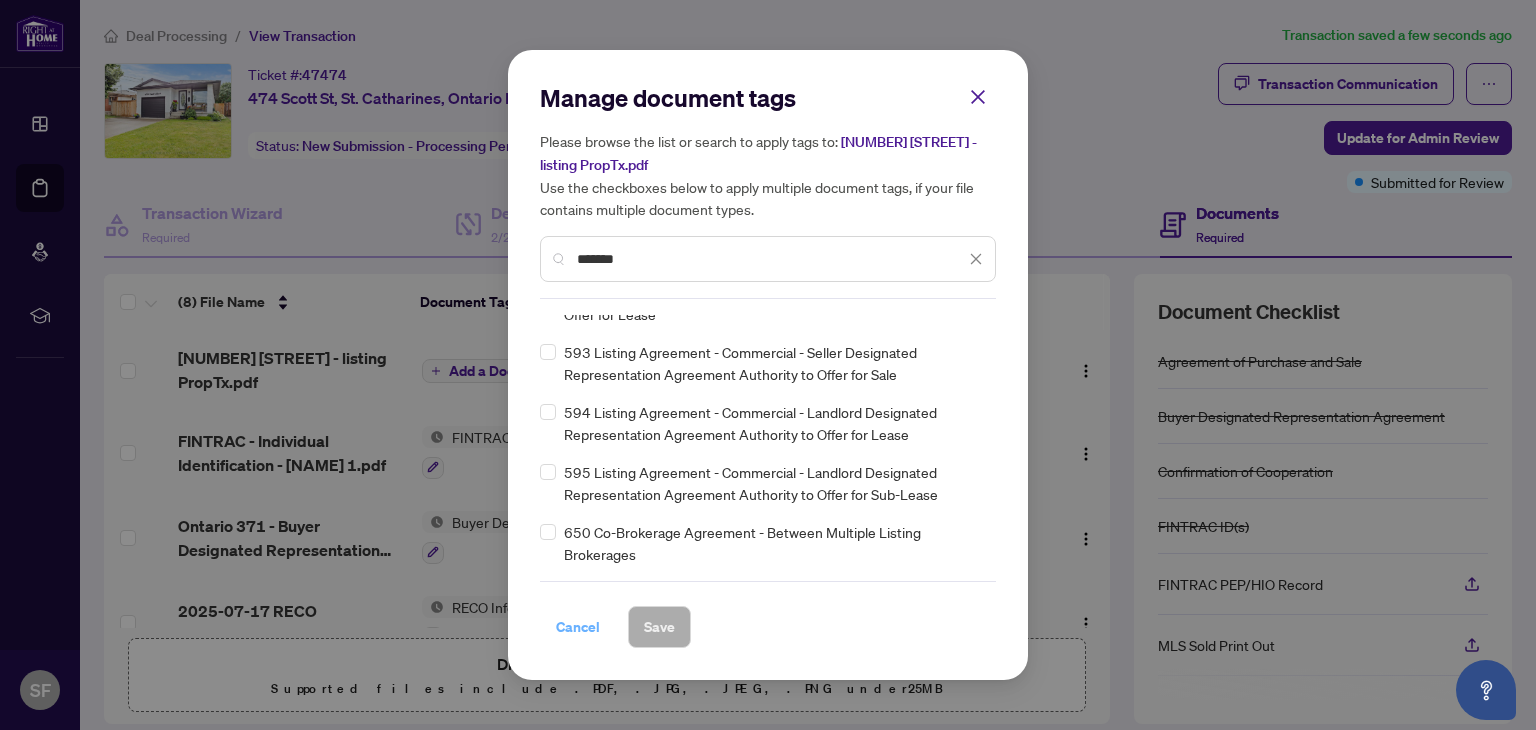 type on "*******" 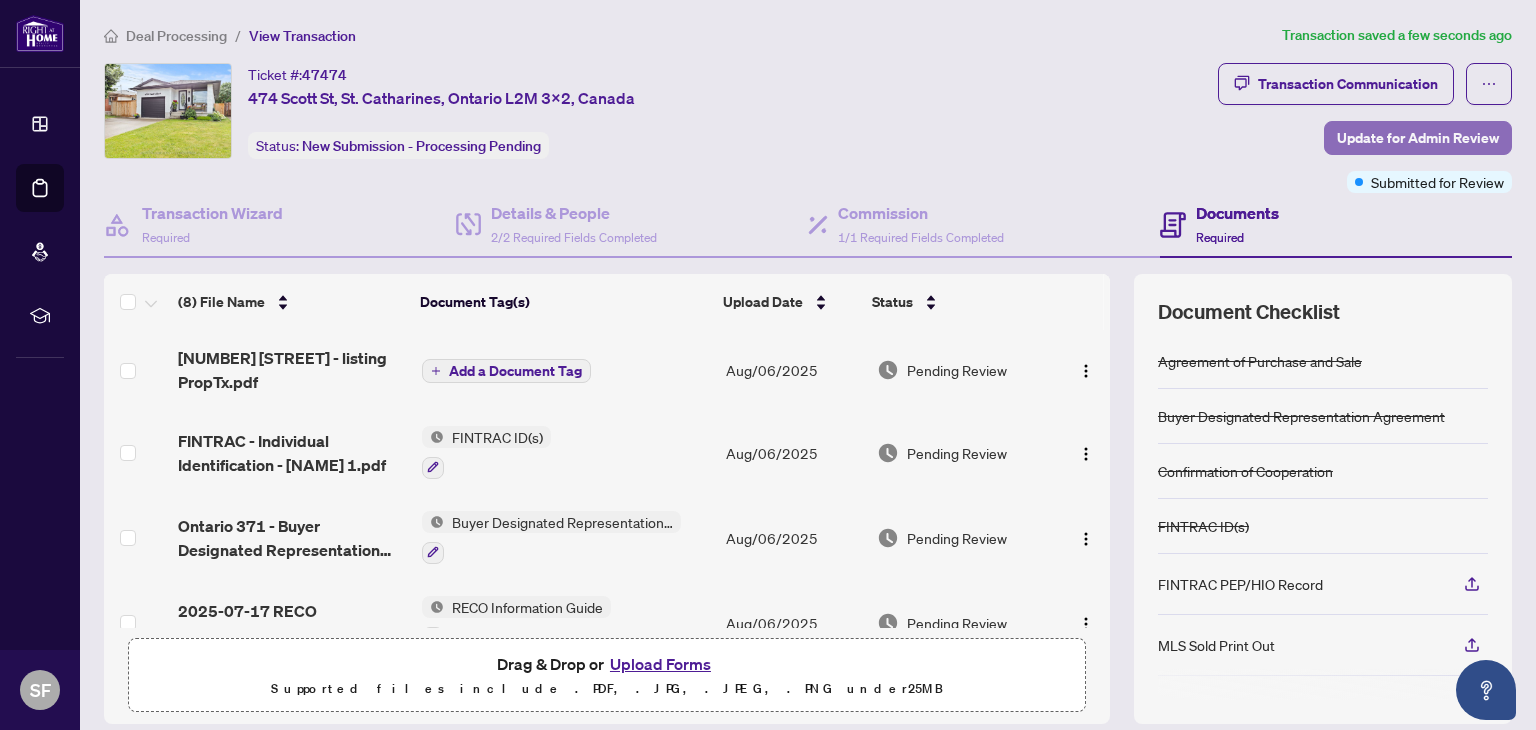 click on "Update for Admin Review" at bounding box center (1418, 138) 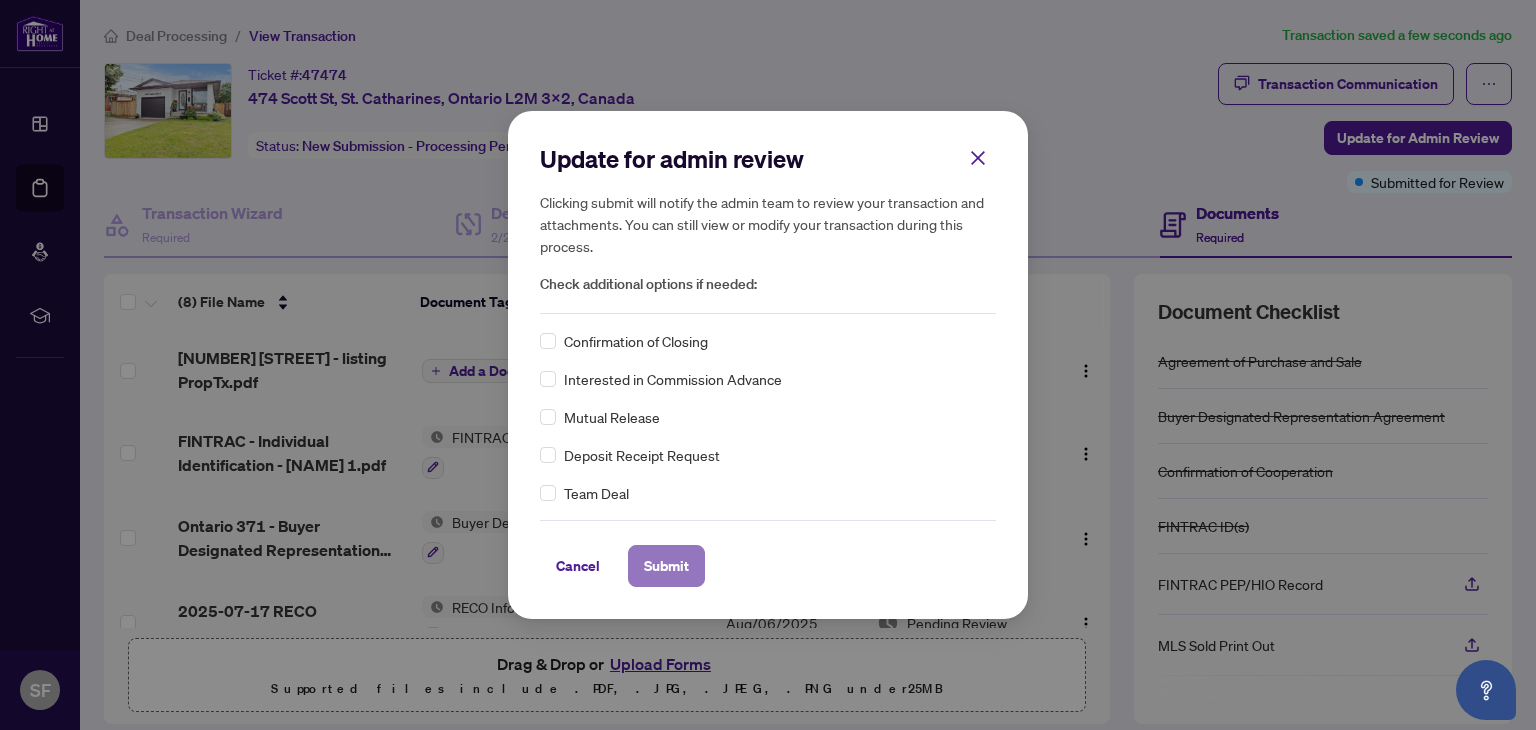 click on "Submit" at bounding box center (666, 566) 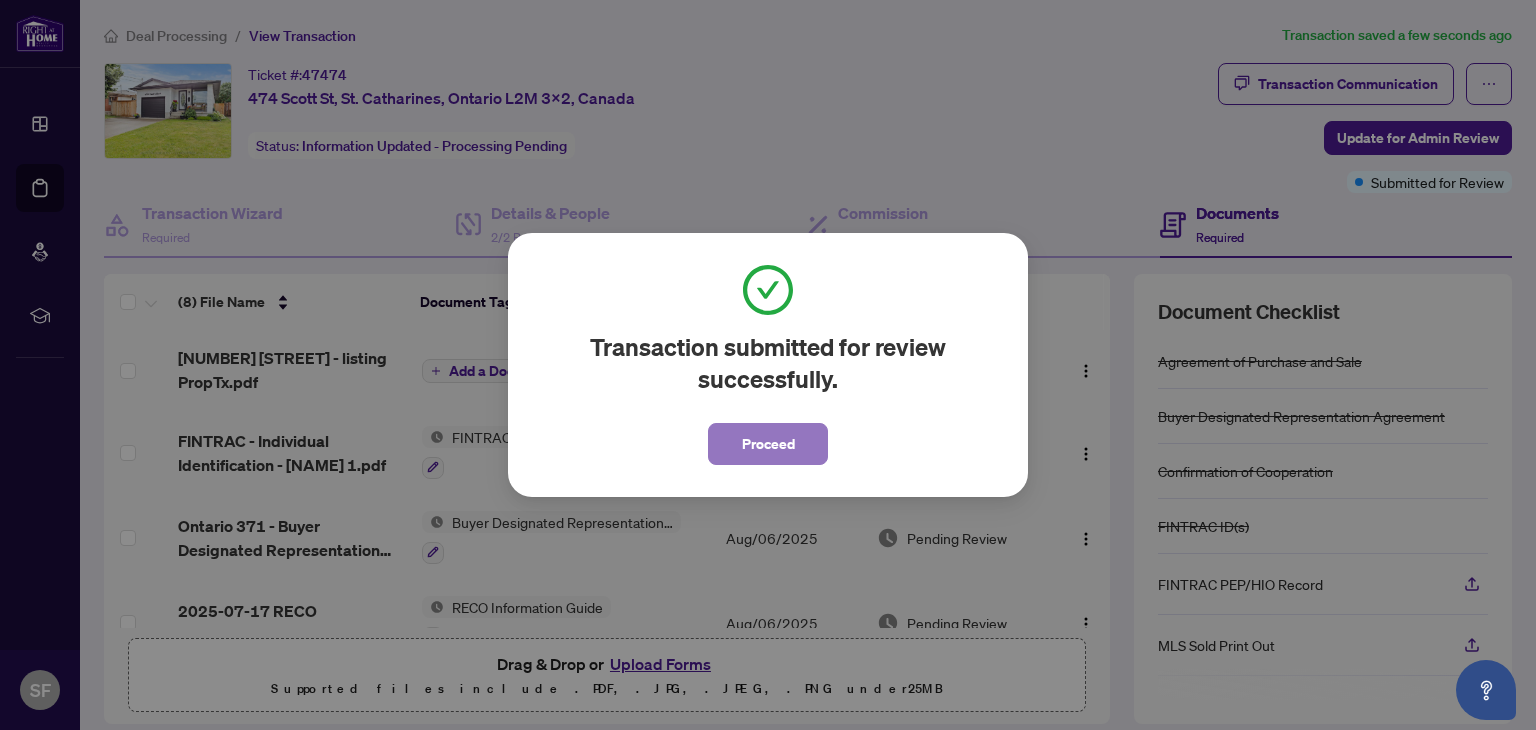 click on "Proceed" at bounding box center (768, 444) 